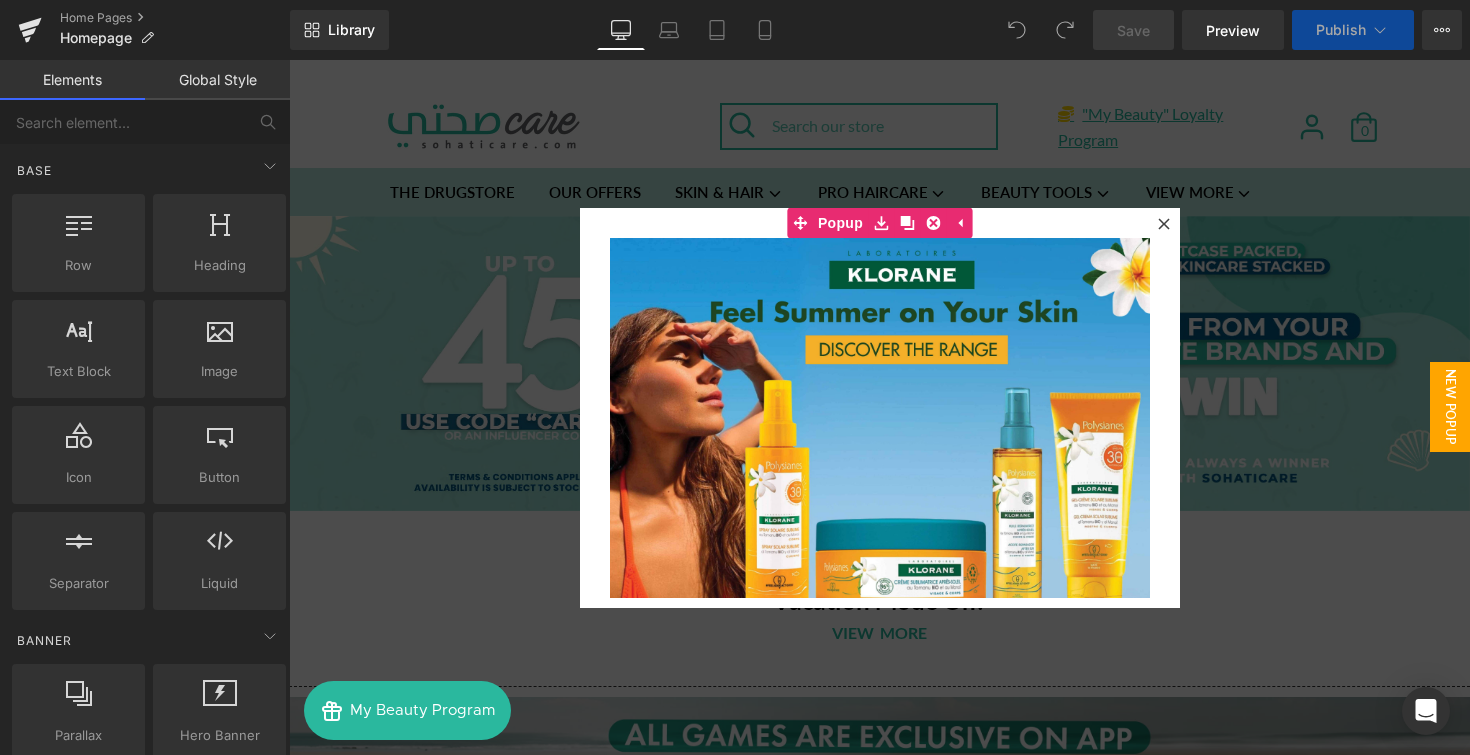 scroll, scrollTop: 0, scrollLeft: 0, axis: both 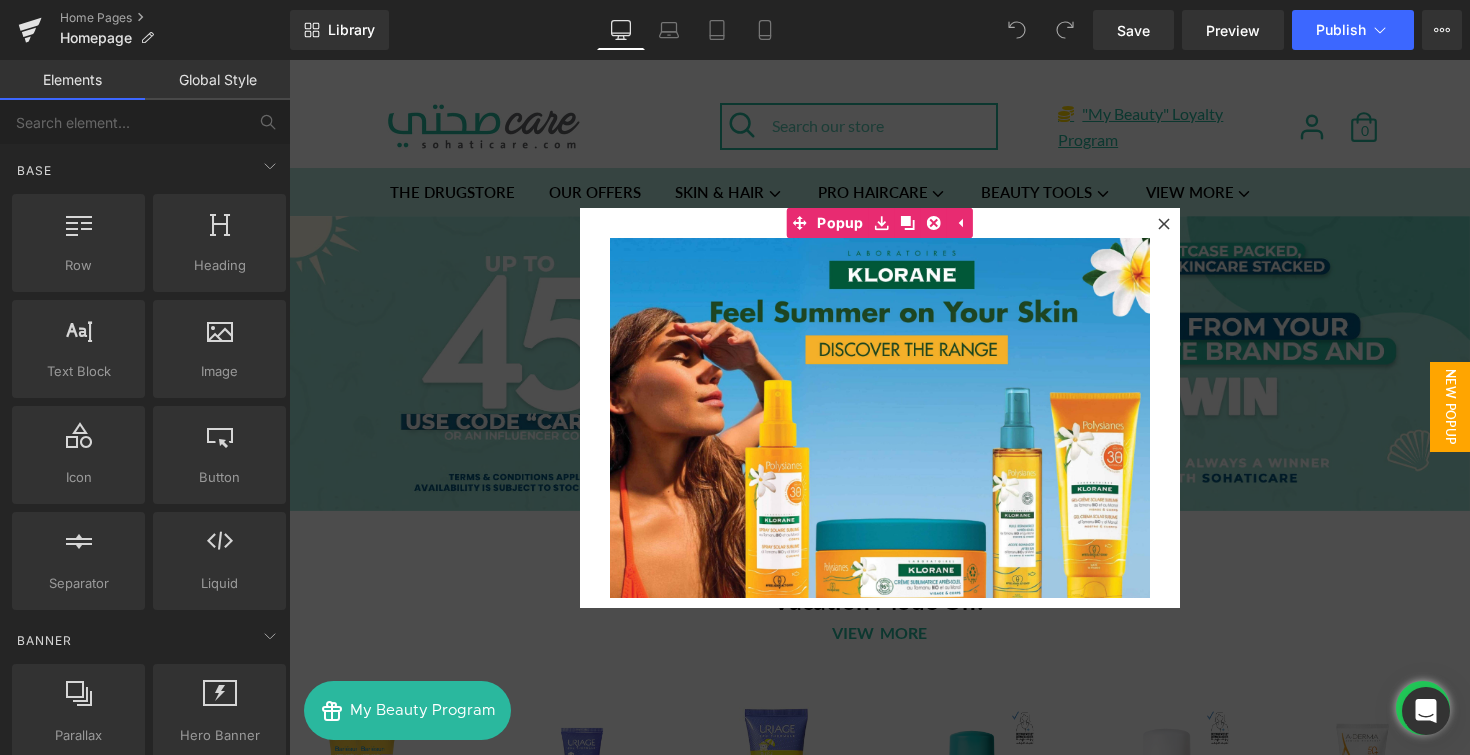 click 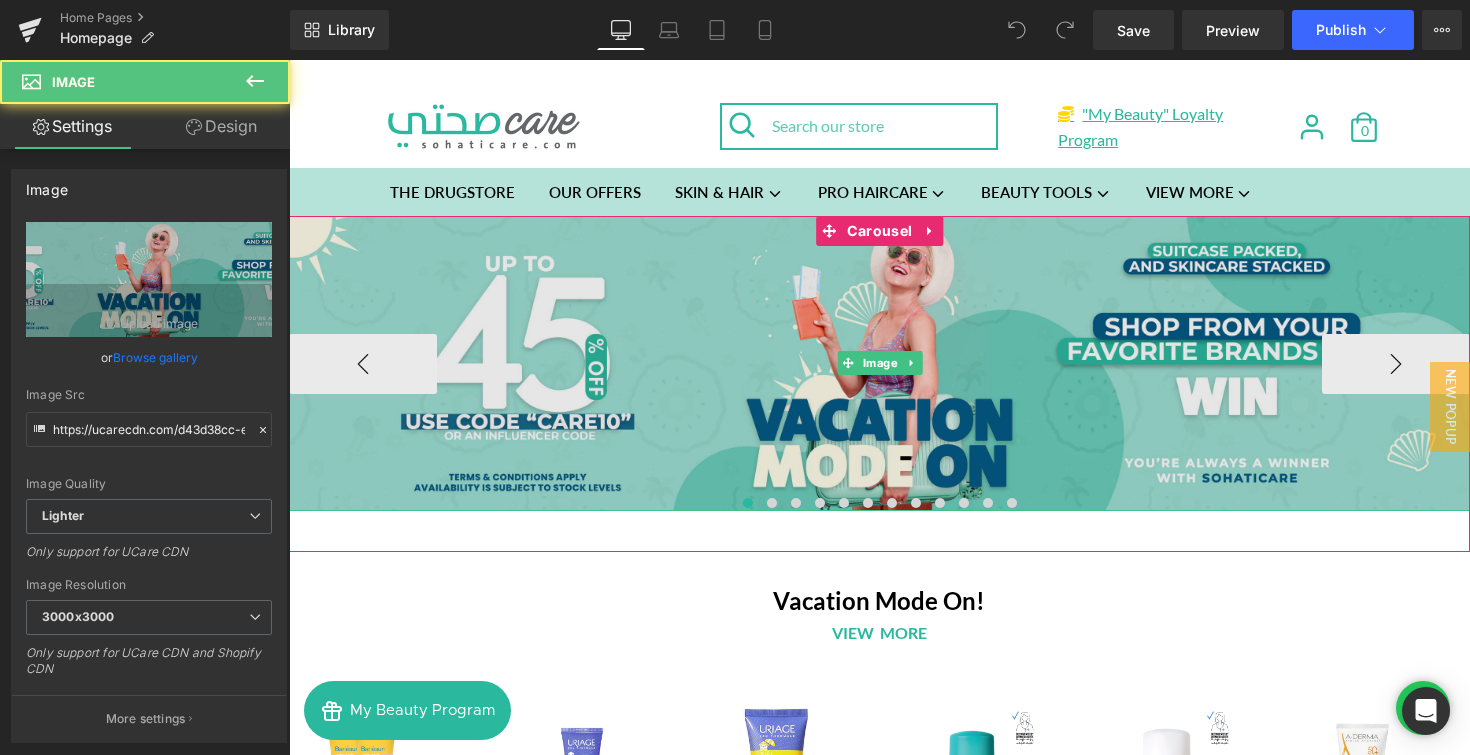 click at bounding box center [879, 363] 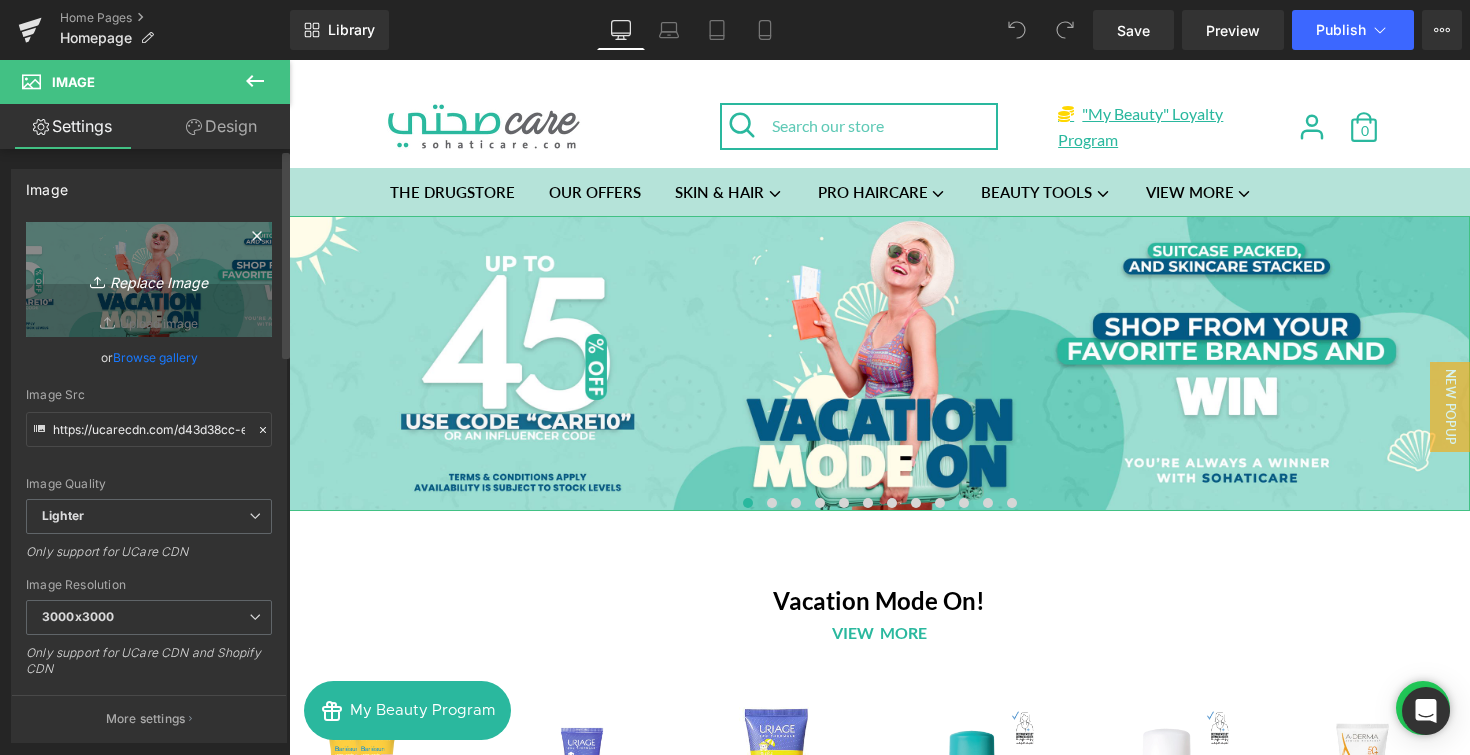 click on "Replace Image" at bounding box center [149, 279] 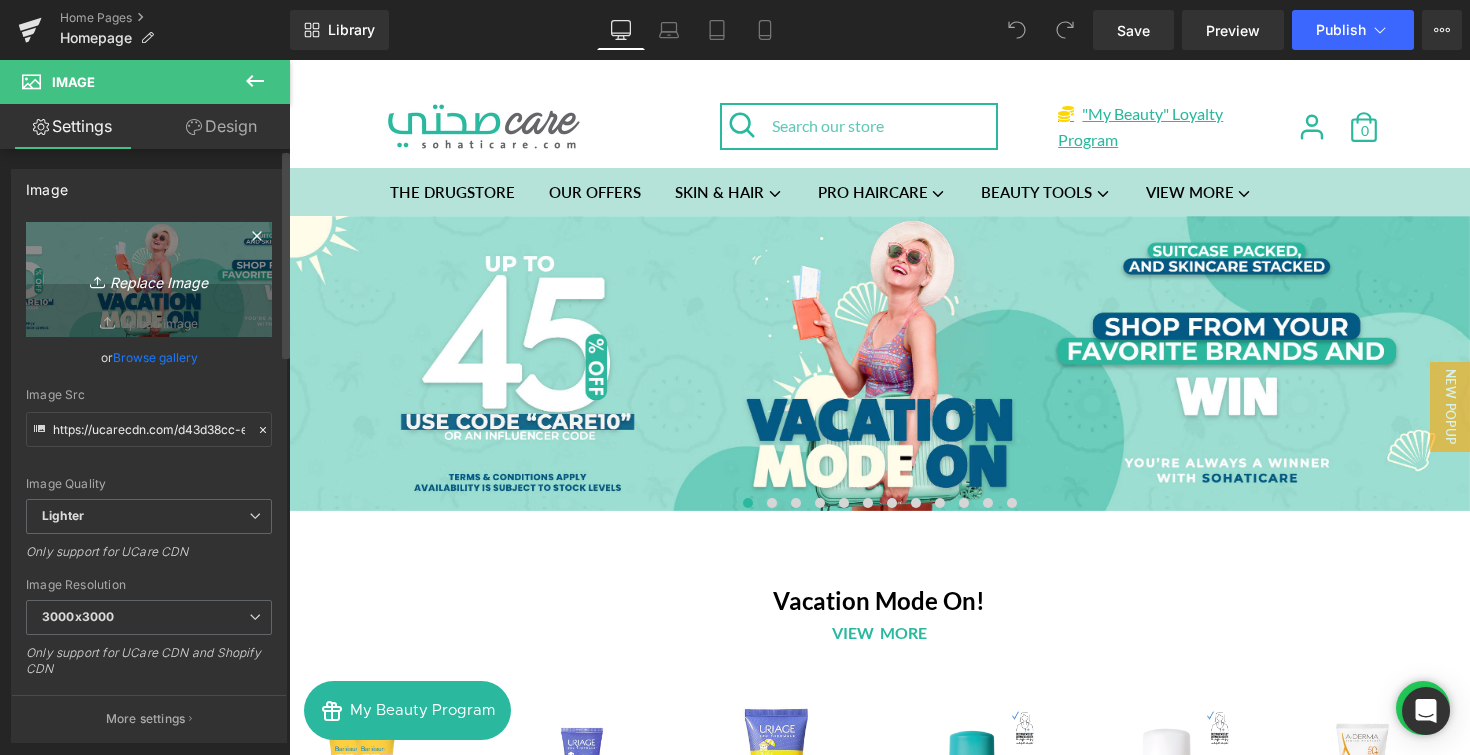 type on "C:\fakepath\Vacation Mode On banner desktop (1).png" 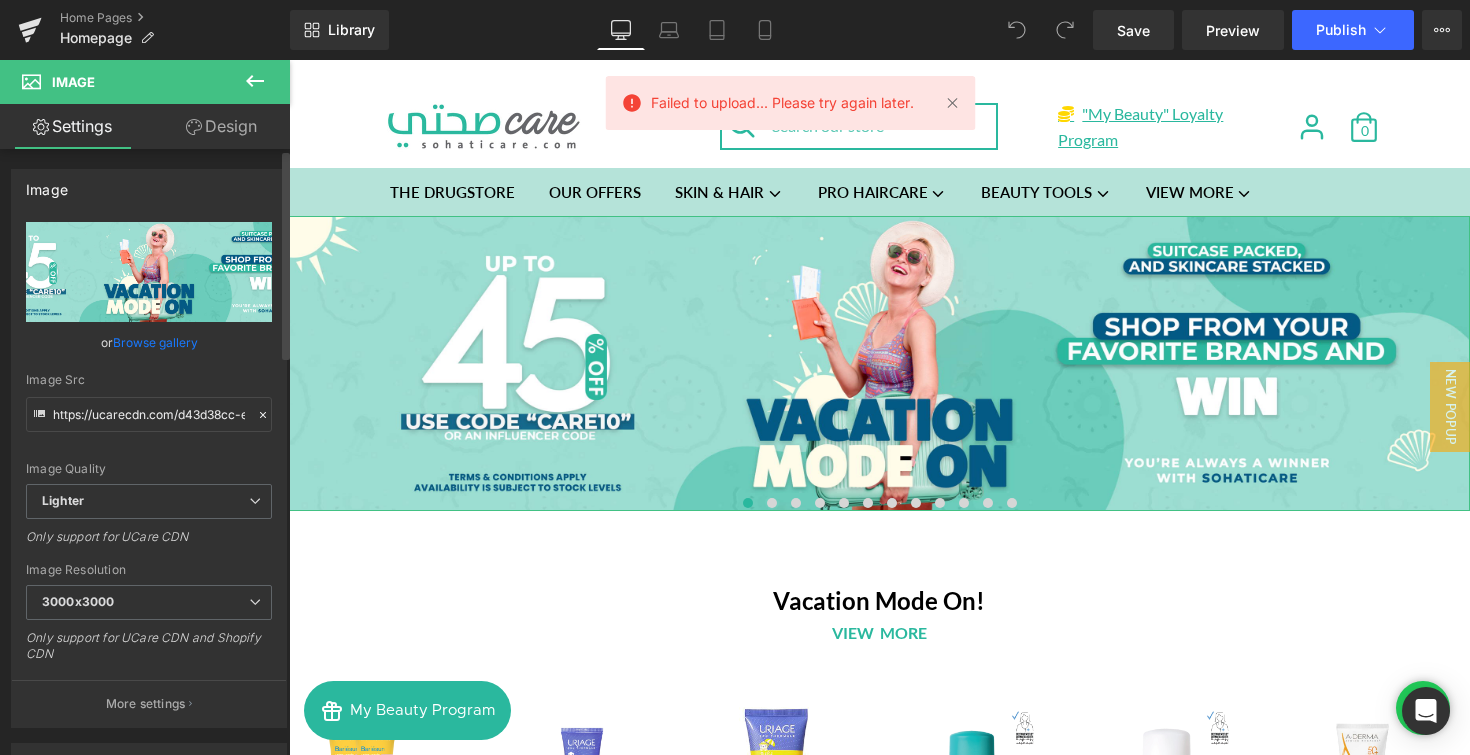 click at bounding box center [149, 272] 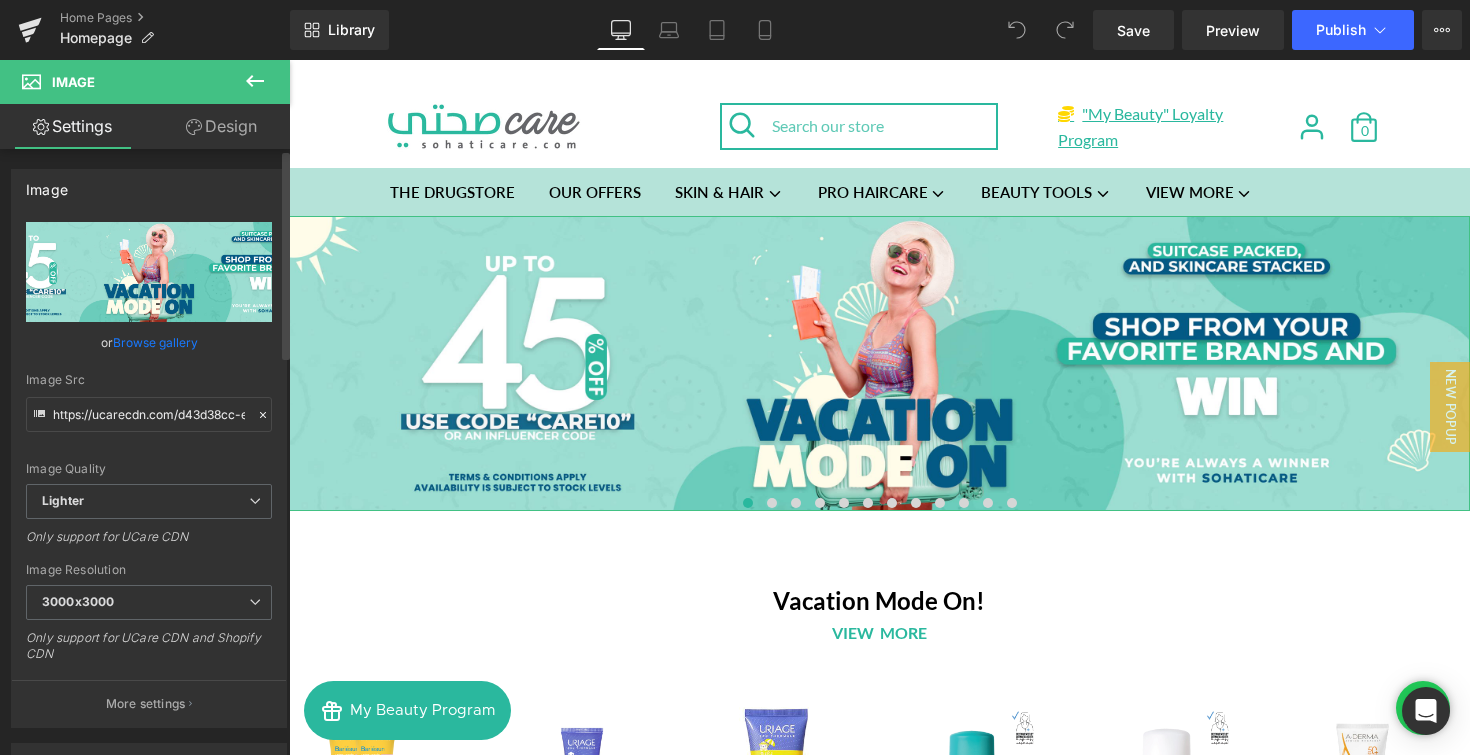 click at bounding box center (149, 272) 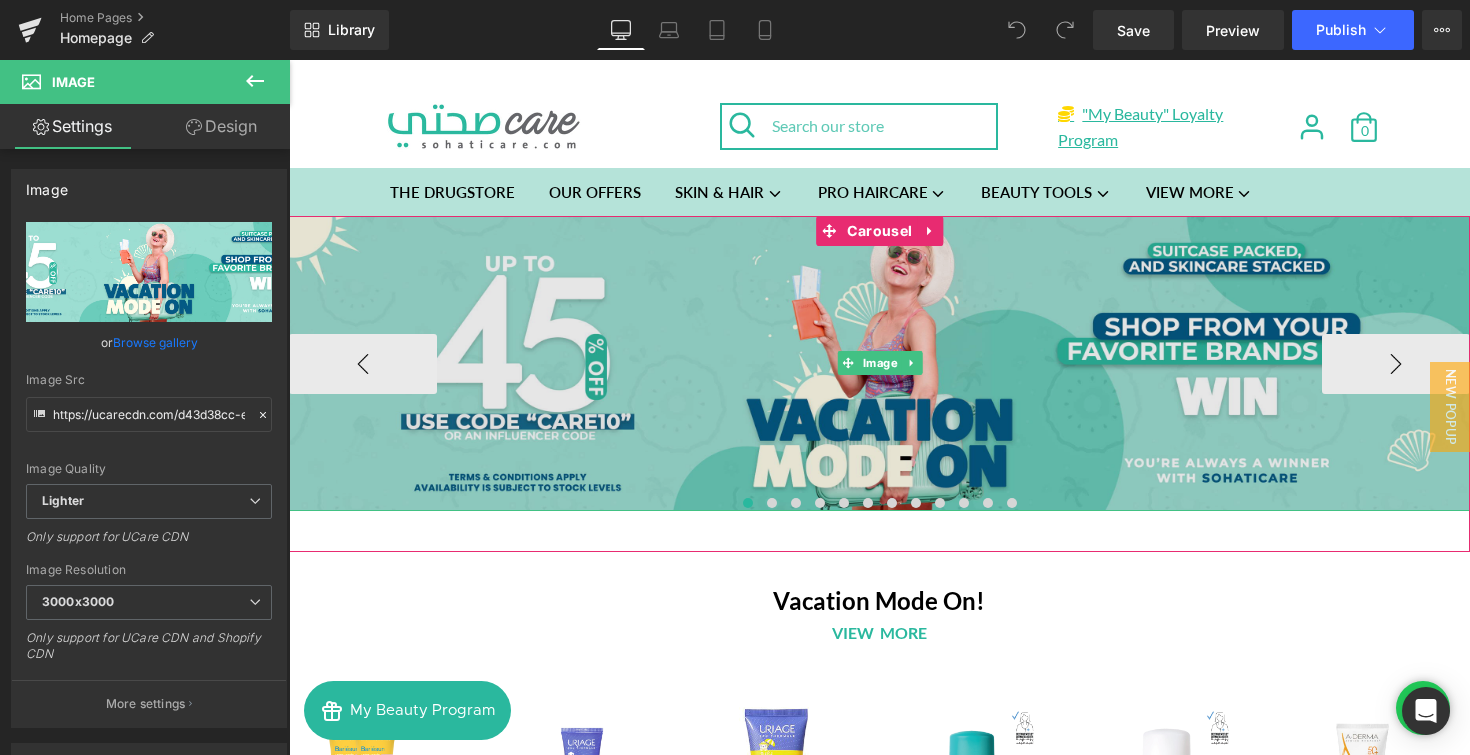 click at bounding box center (879, 363) 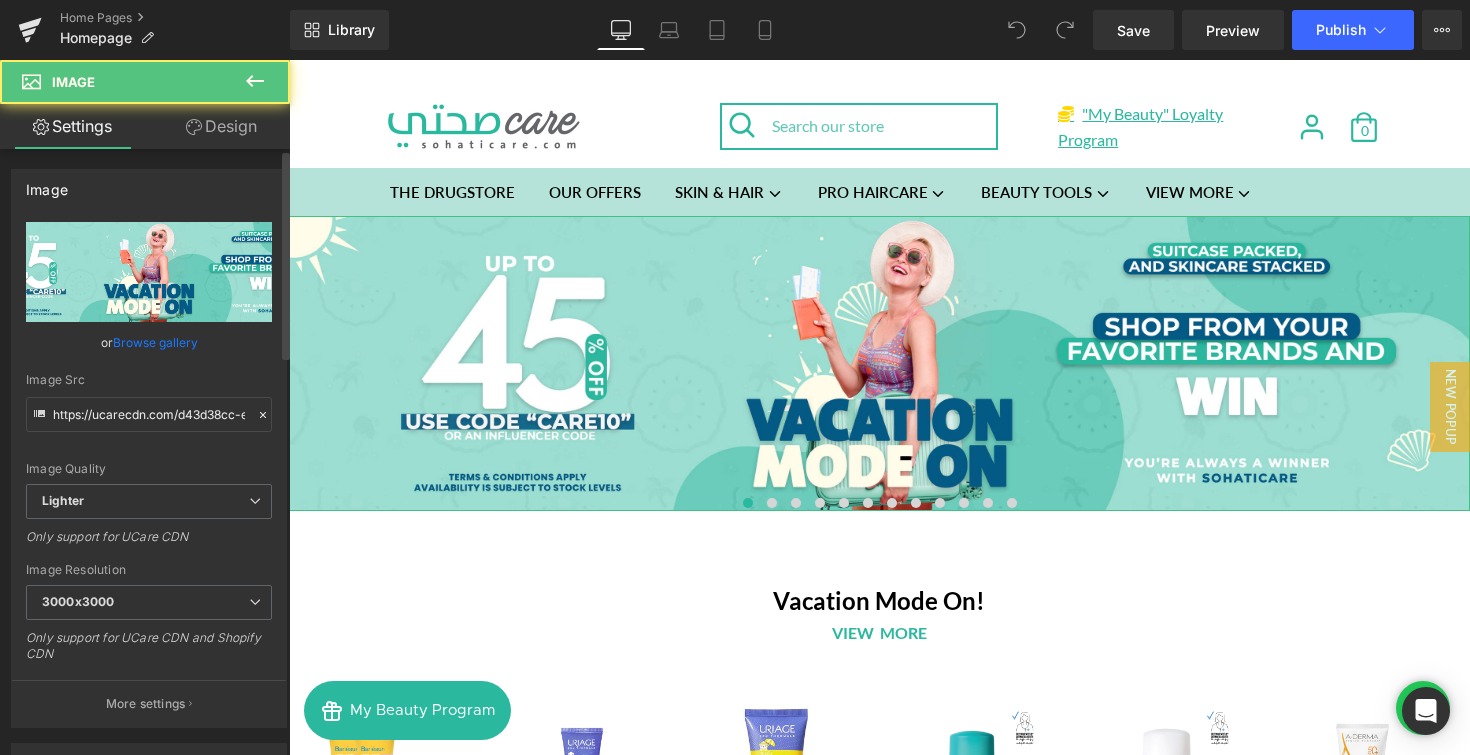 click at bounding box center (149, 272) 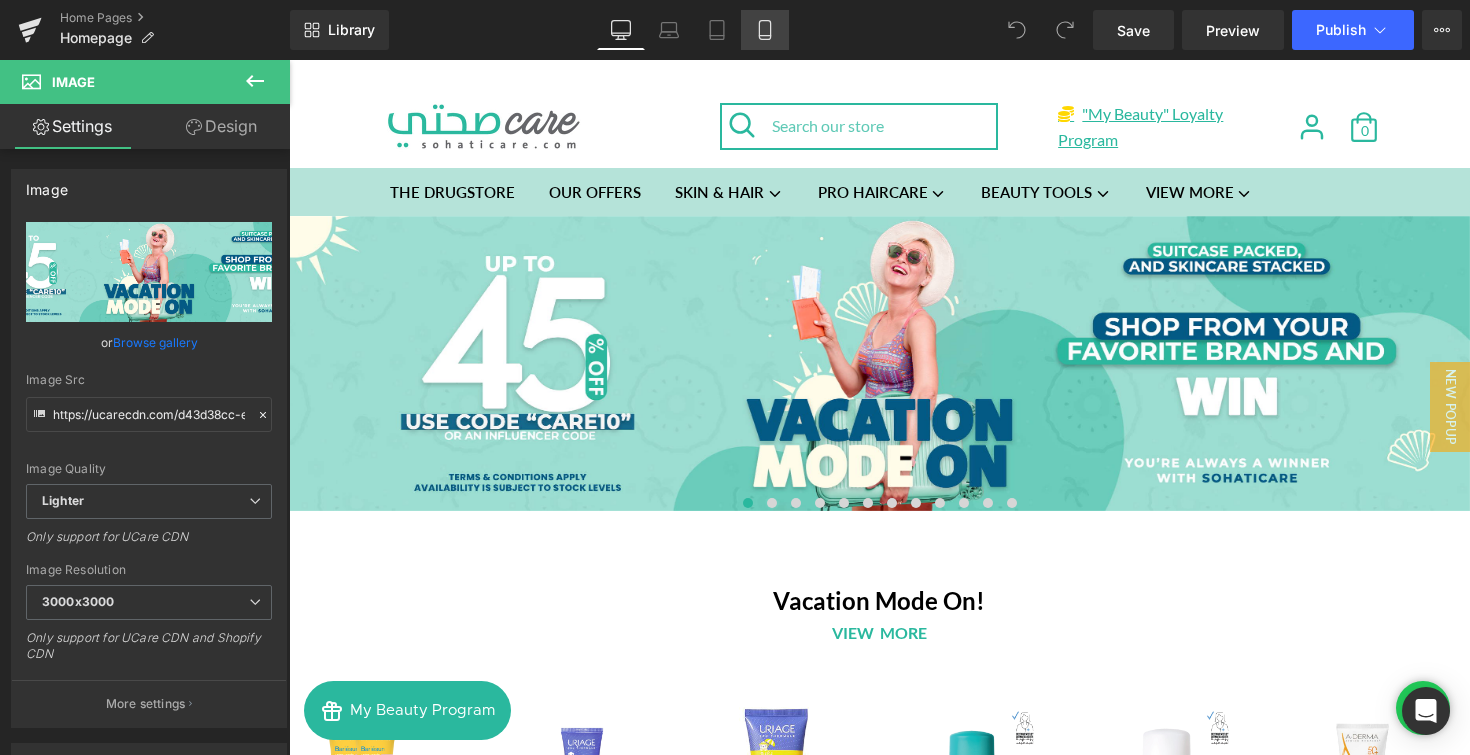 click 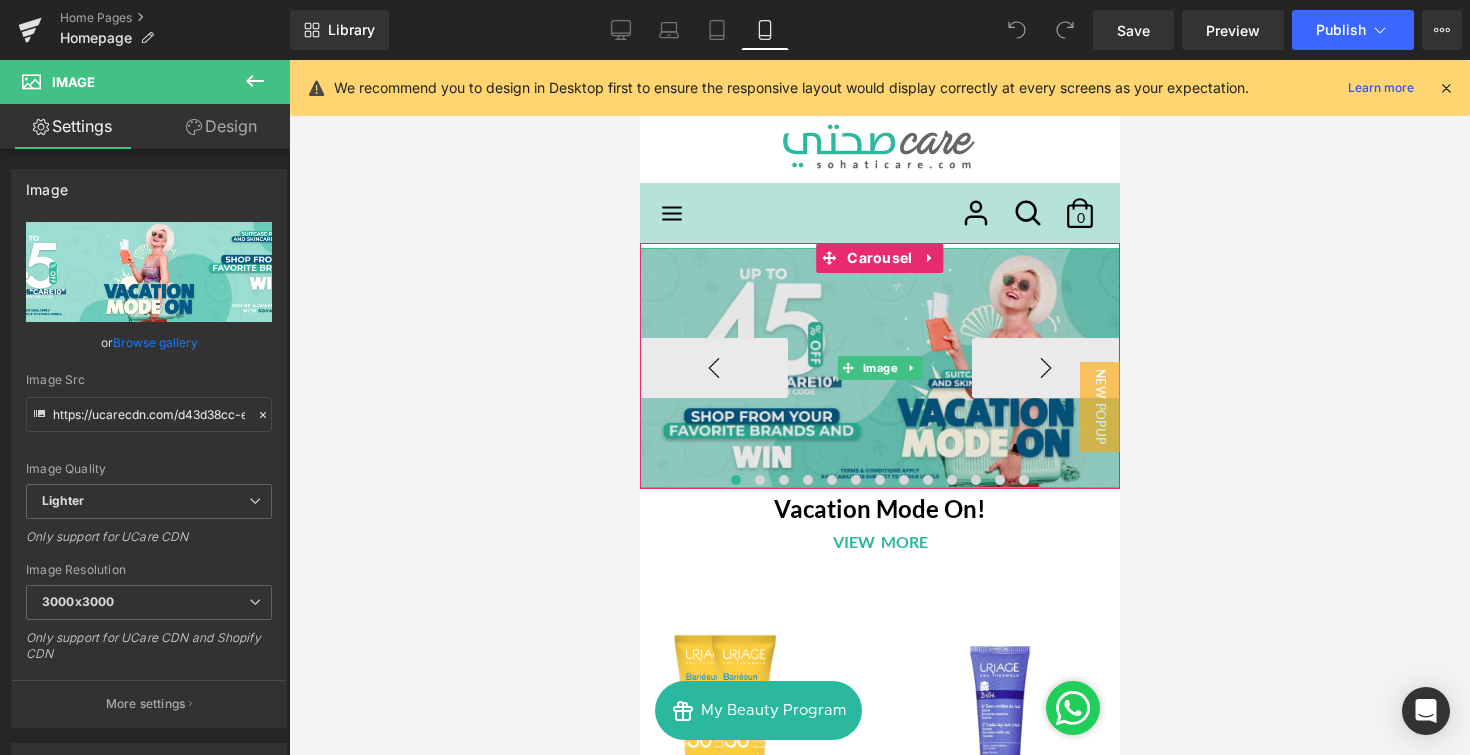 click at bounding box center (879, 368) 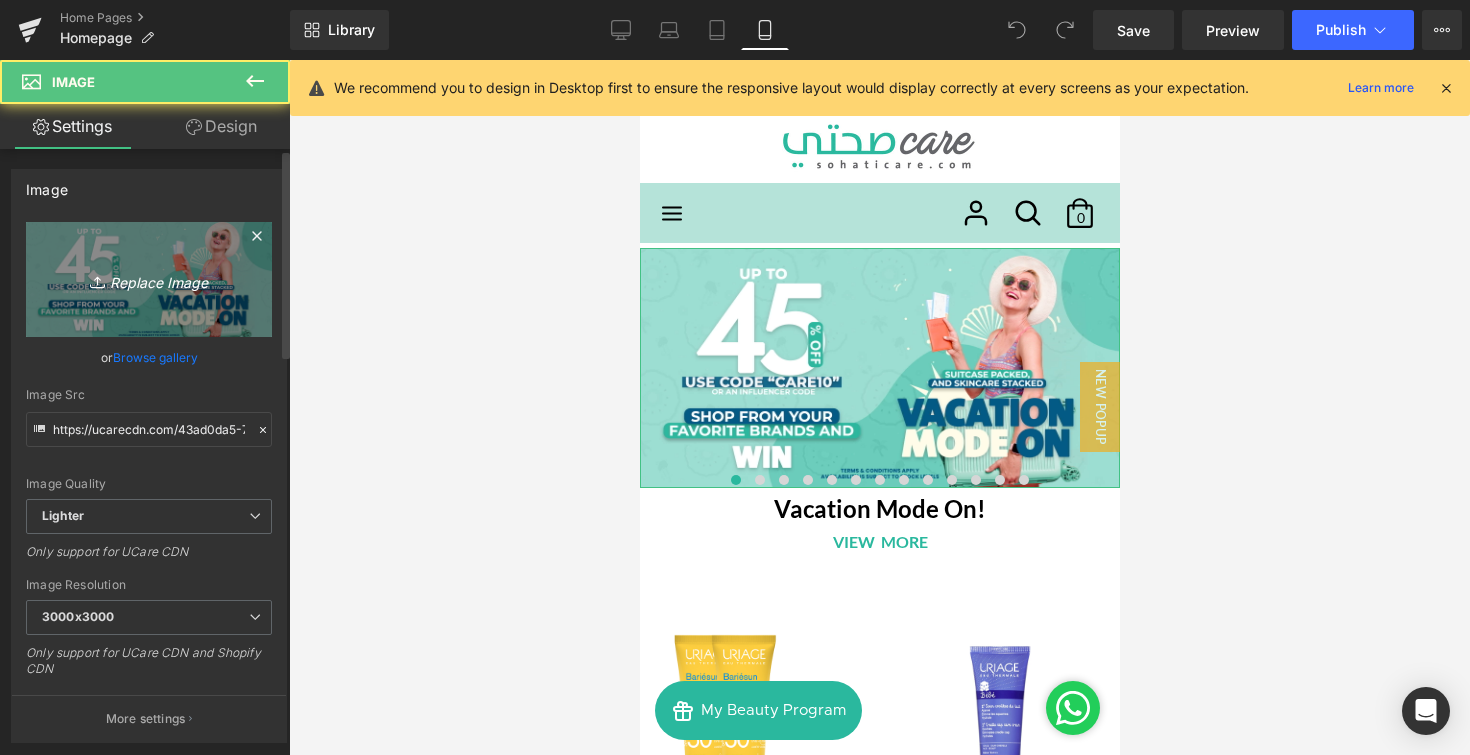 click on "Replace Image" at bounding box center (149, 279) 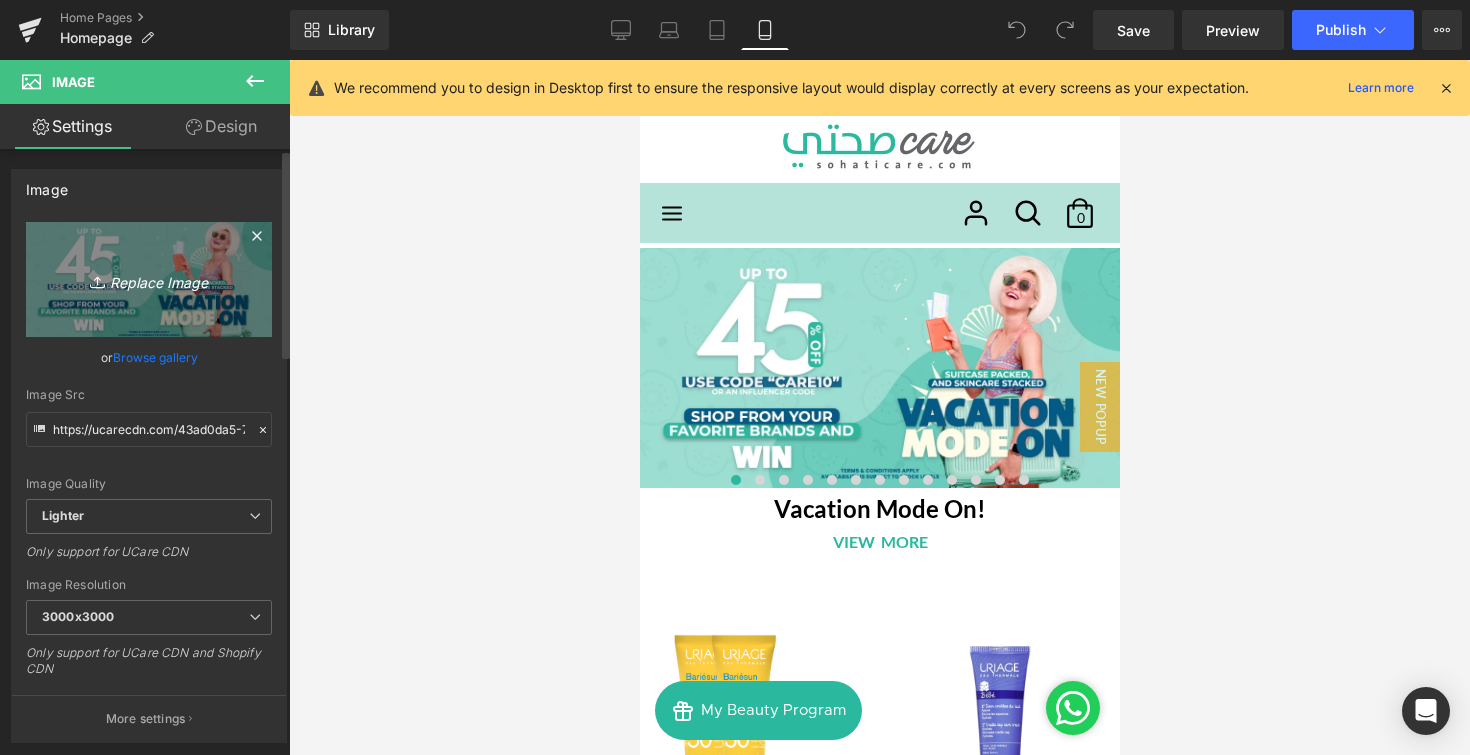 type on "C:\fakepath\Vacation Mode On banner mobile (1).png" 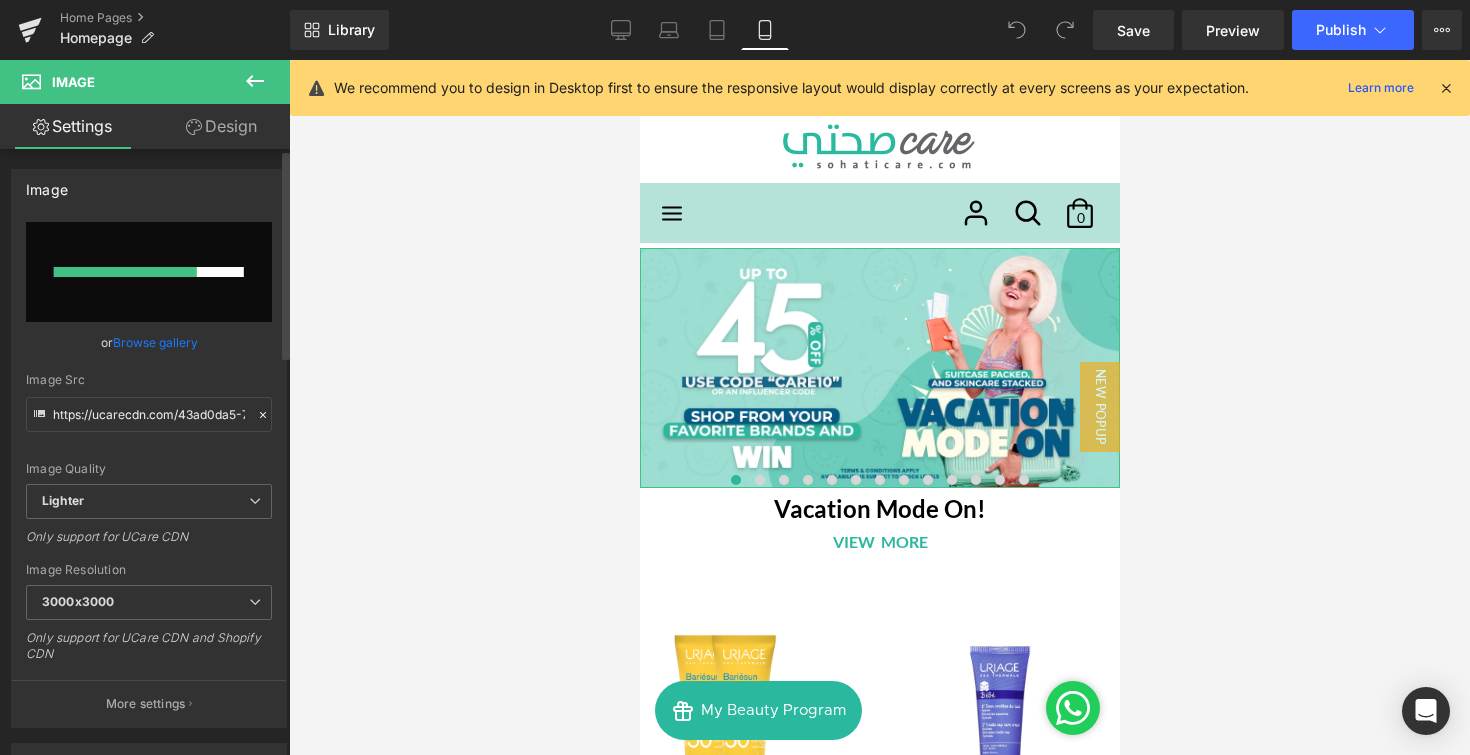 type 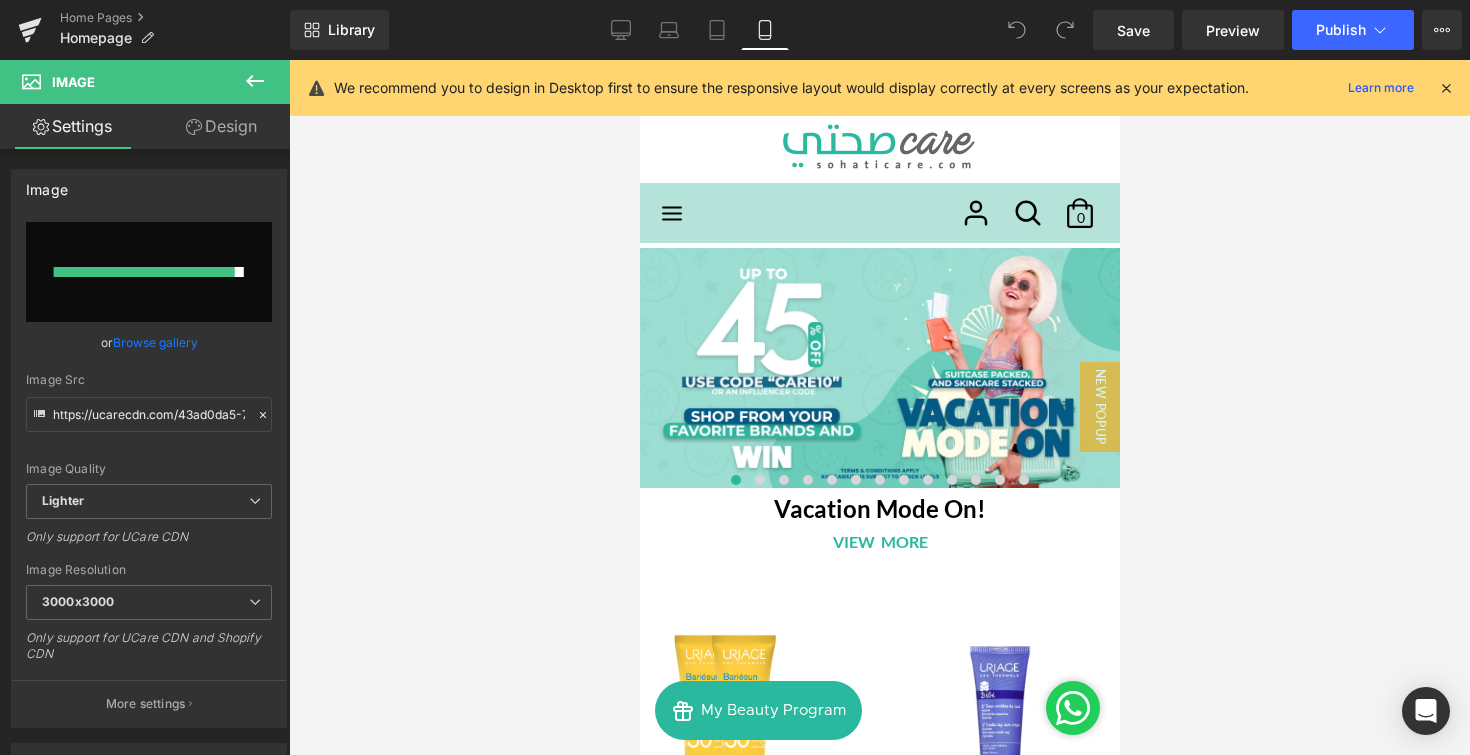 click at bounding box center (879, 407) 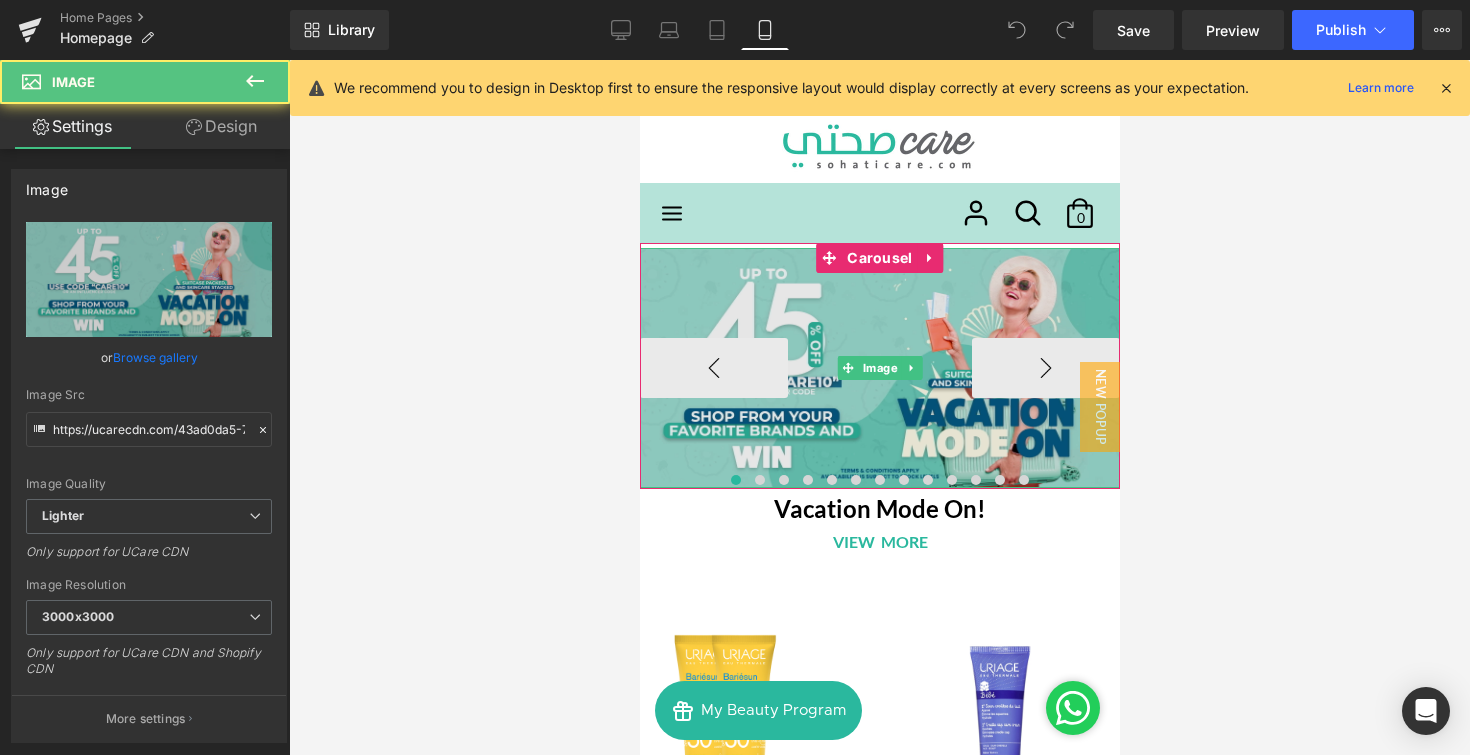 click at bounding box center [879, 368] 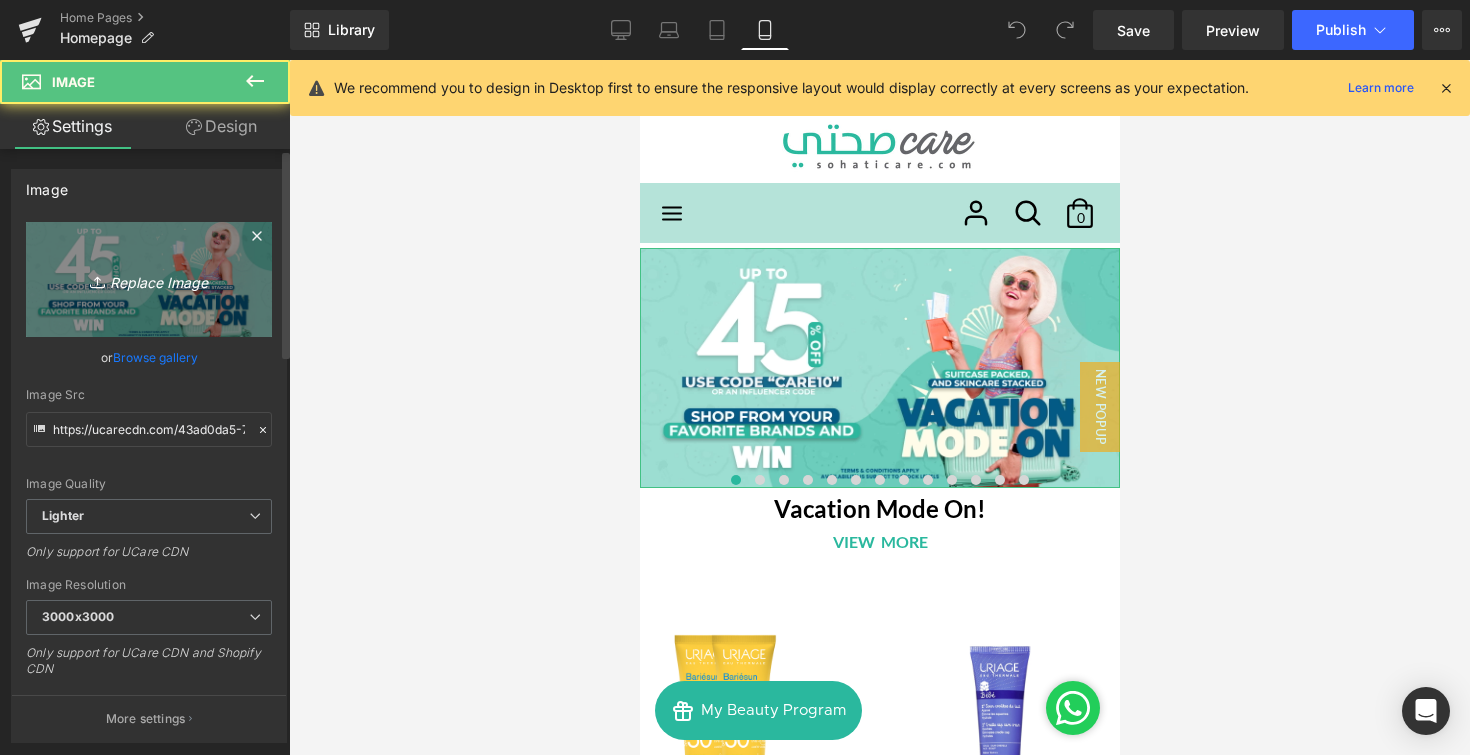 click on "Replace Image" at bounding box center (149, 279) 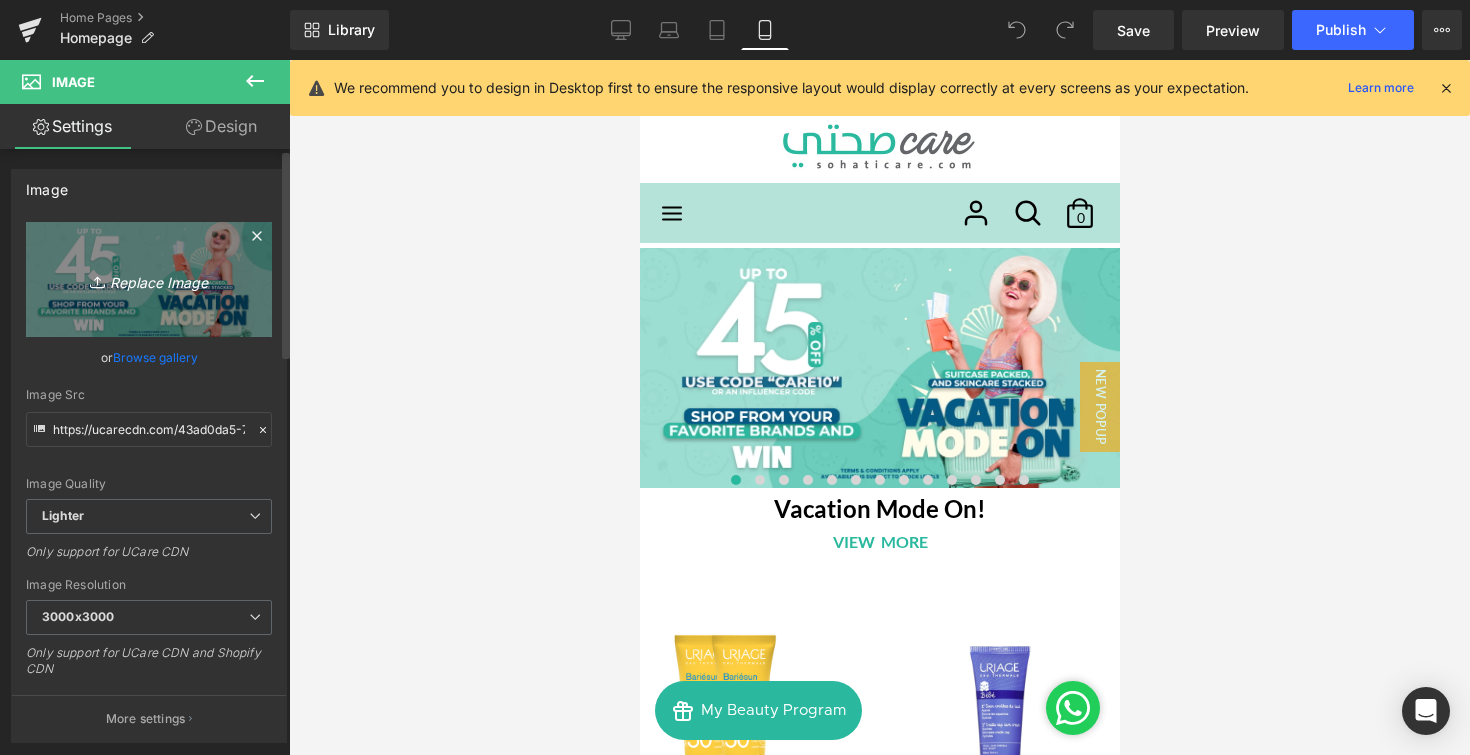 type on "C:\fakepath\Vacation Mode On banner mobile (1).png" 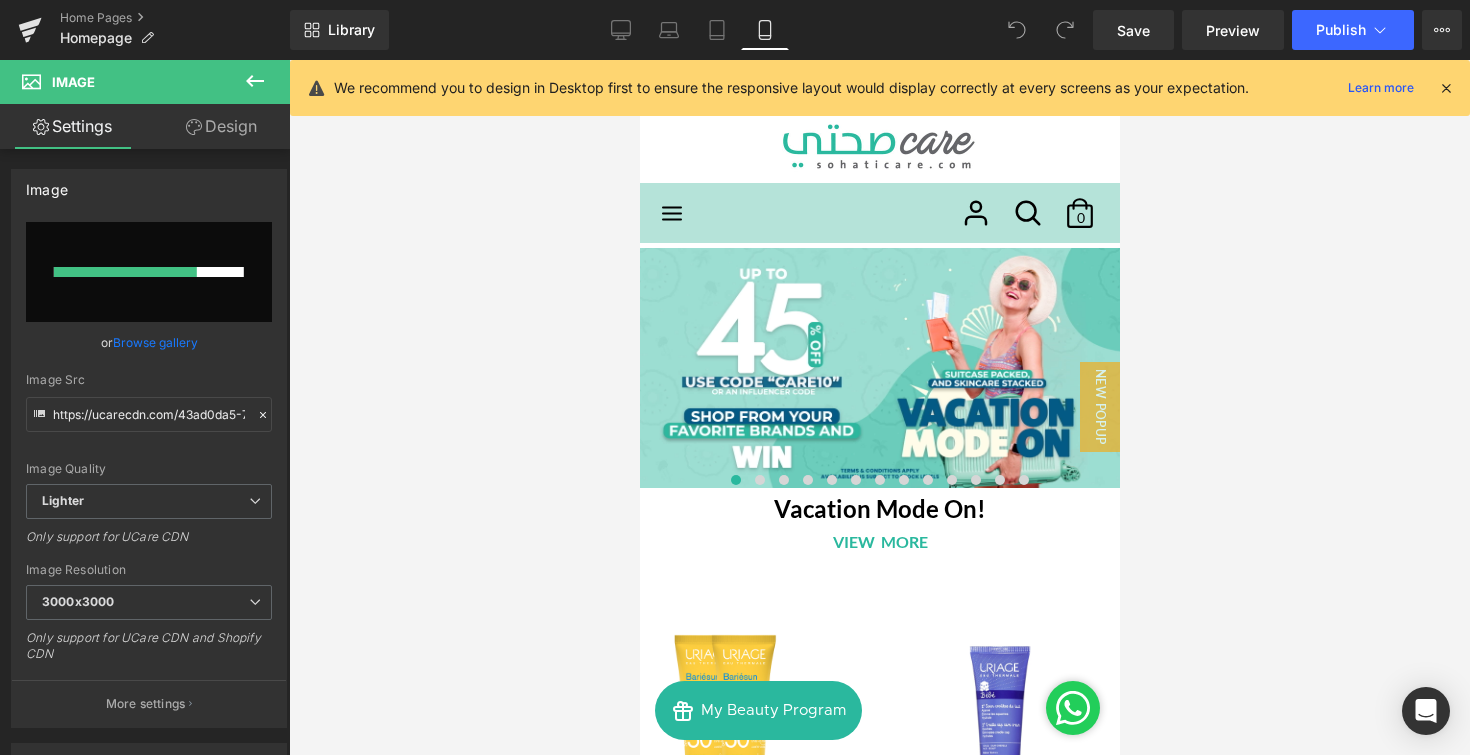 type 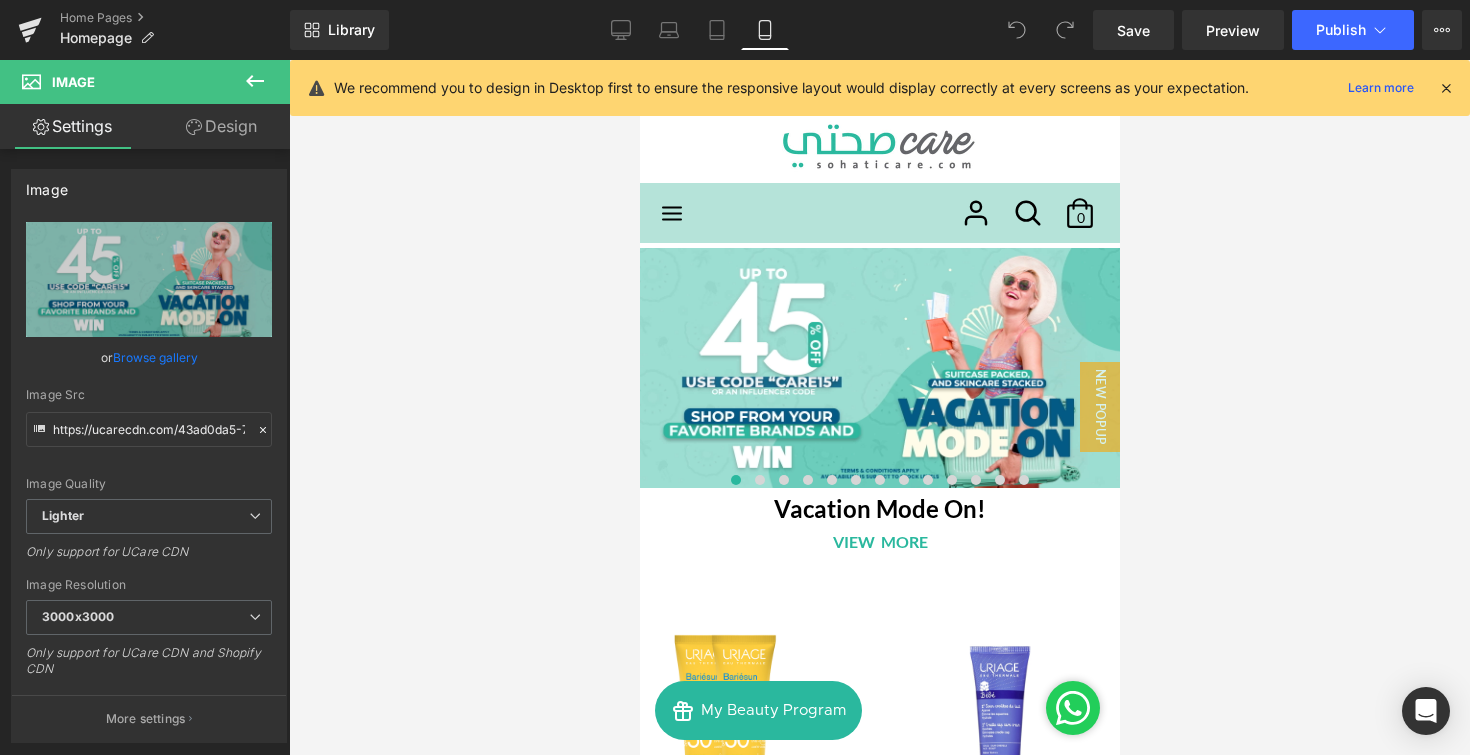 type on "https://ucarecdn.com/42e4b7f6-4fb6-4016-98ce-e2b208844b06/-/format/auto/-/preview/3000x3000/-/quality/lighter/Vacation%20Mode%20On%20banner%20mobile%20_1_.png" 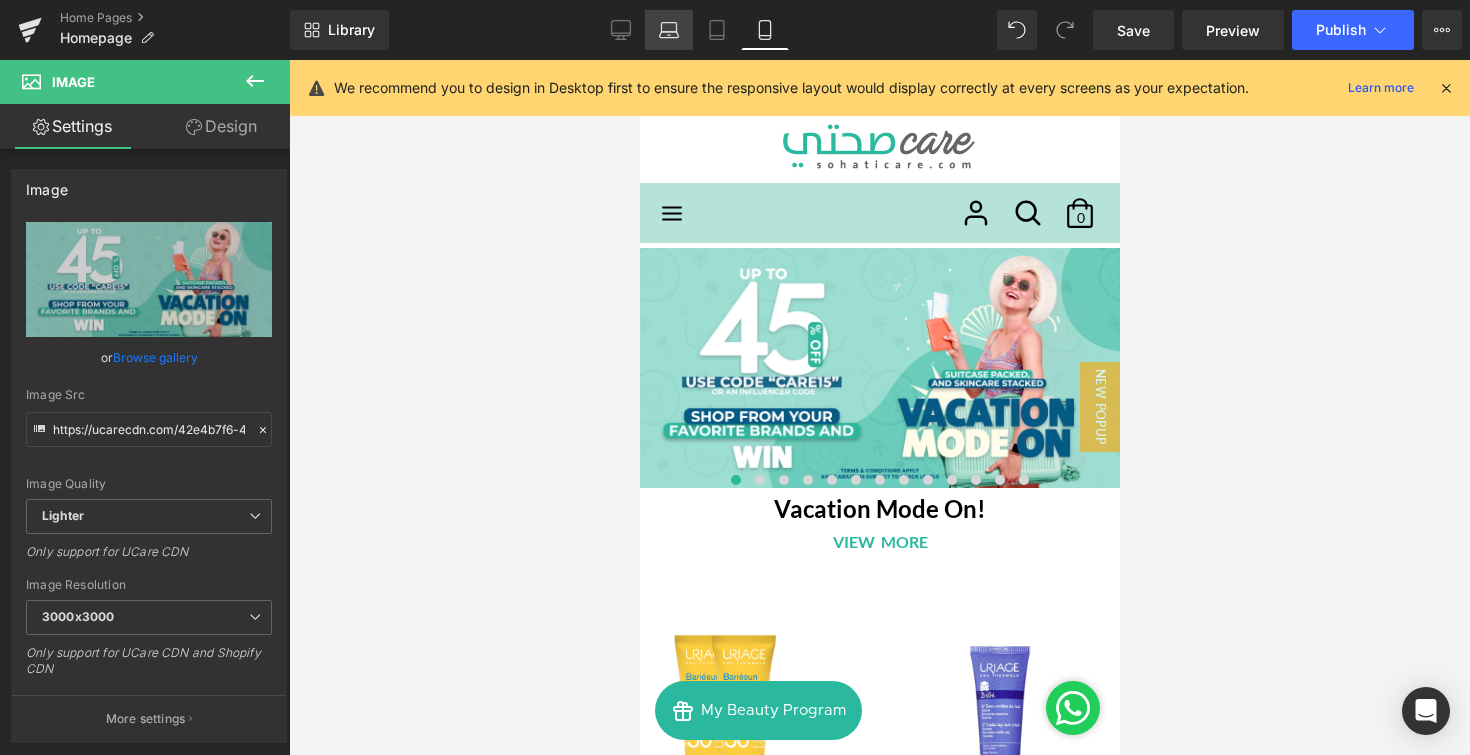 click on "Laptop" at bounding box center [669, 30] 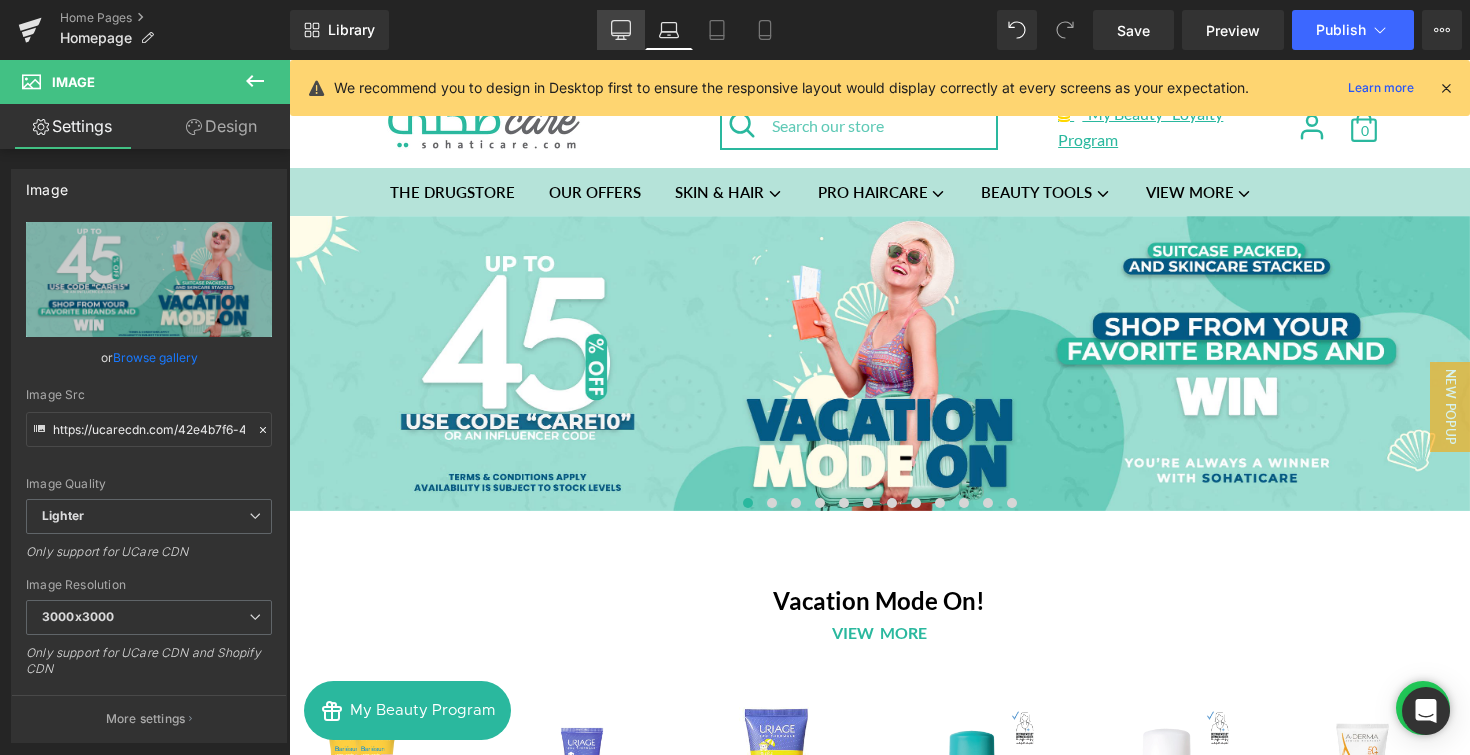 click on "Desktop" at bounding box center (621, 30) 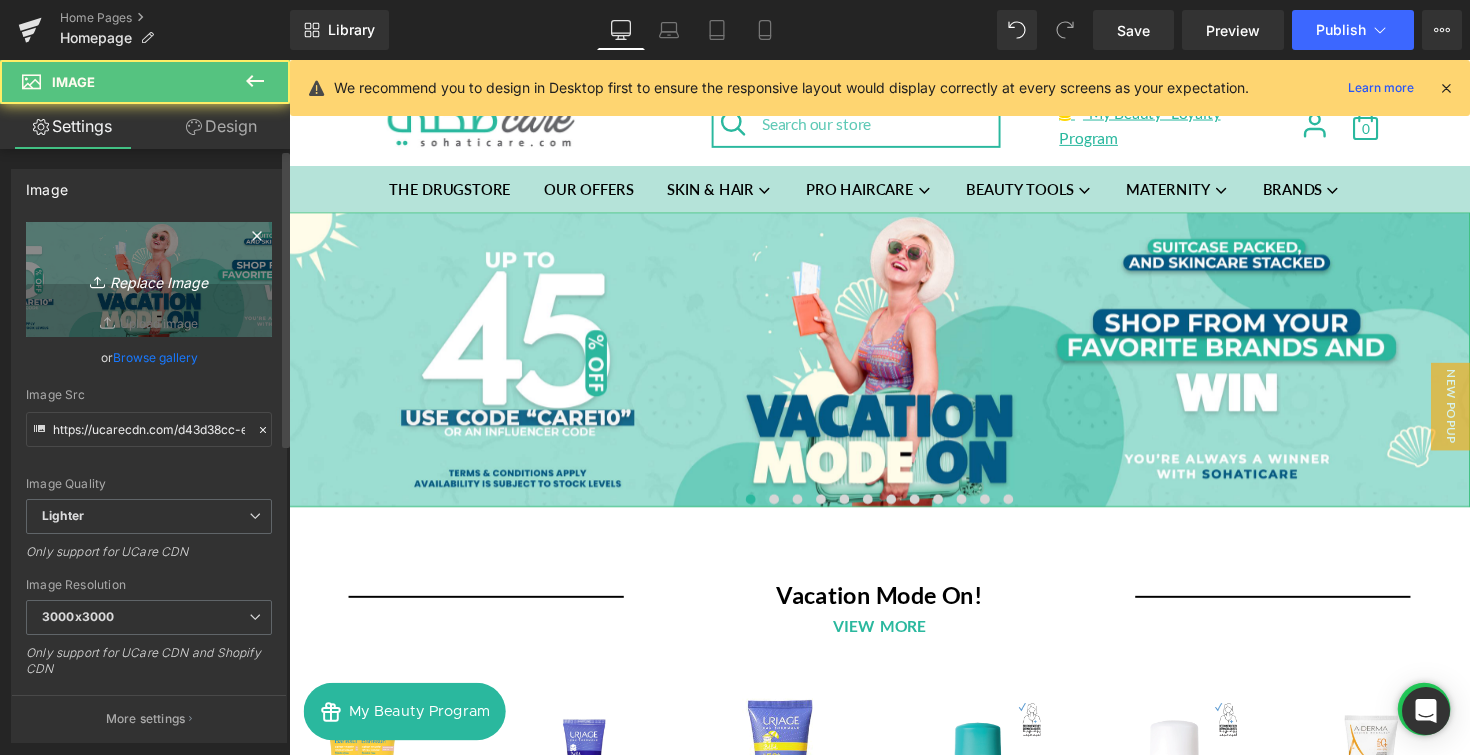 click on "Replace Image" at bounding box center [149, 279] 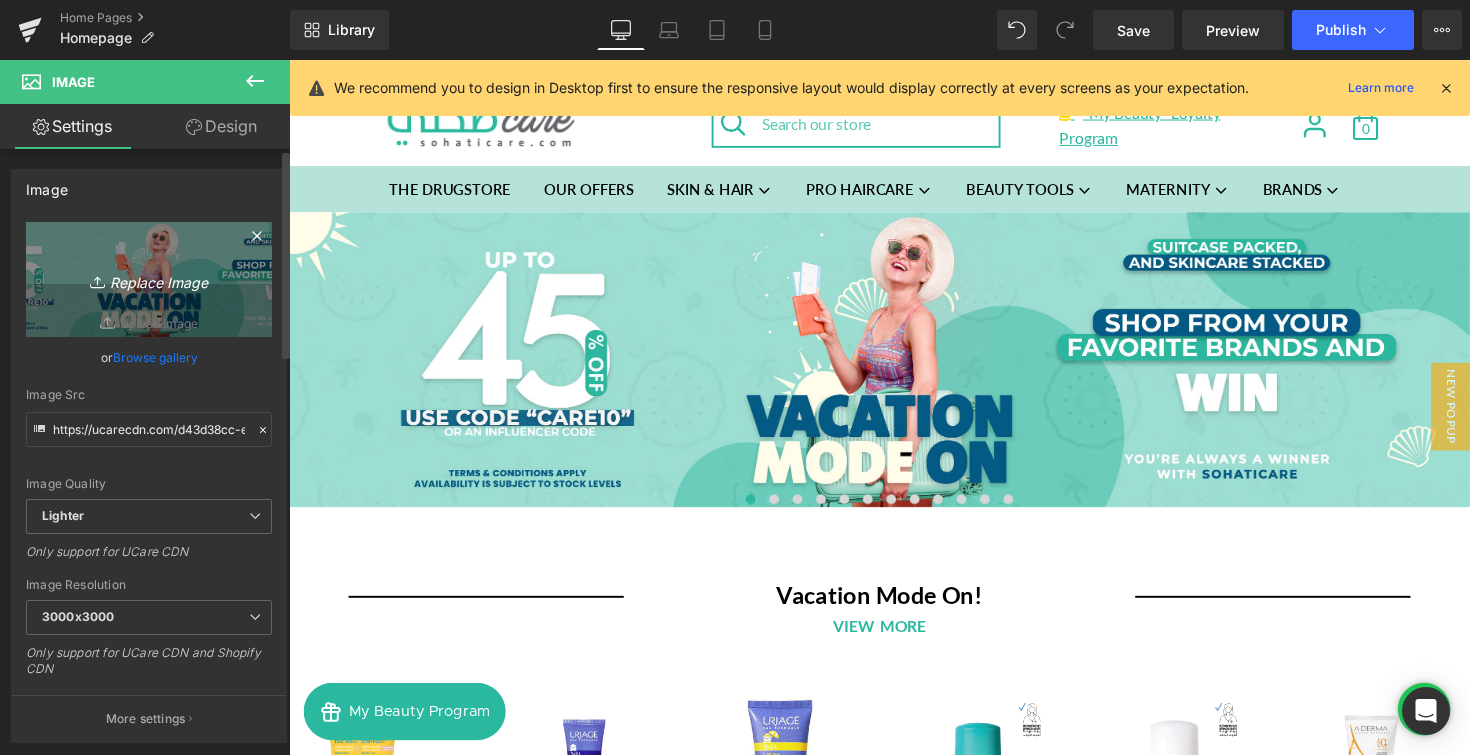 type on "C:\fakepath\Vacation Mode On banner desktop (1).png" 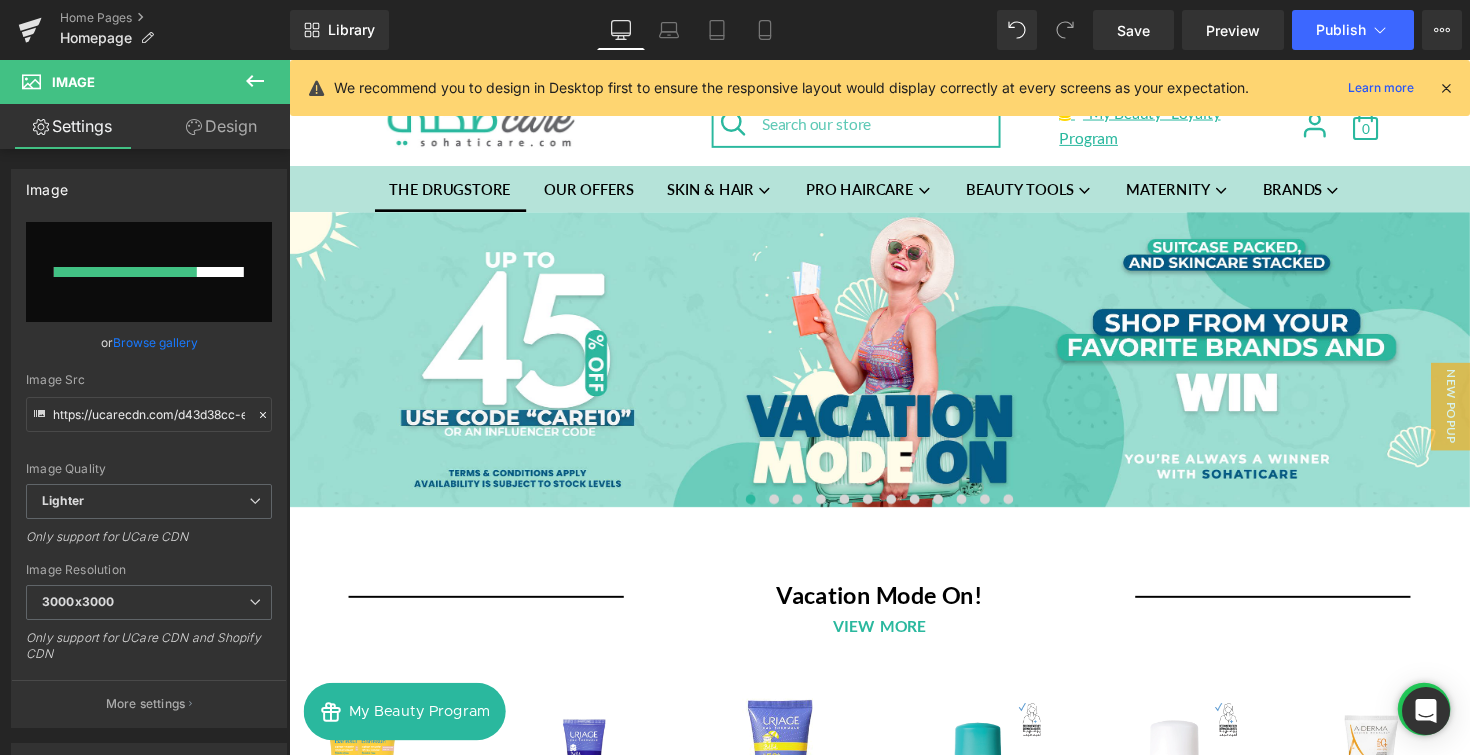 type 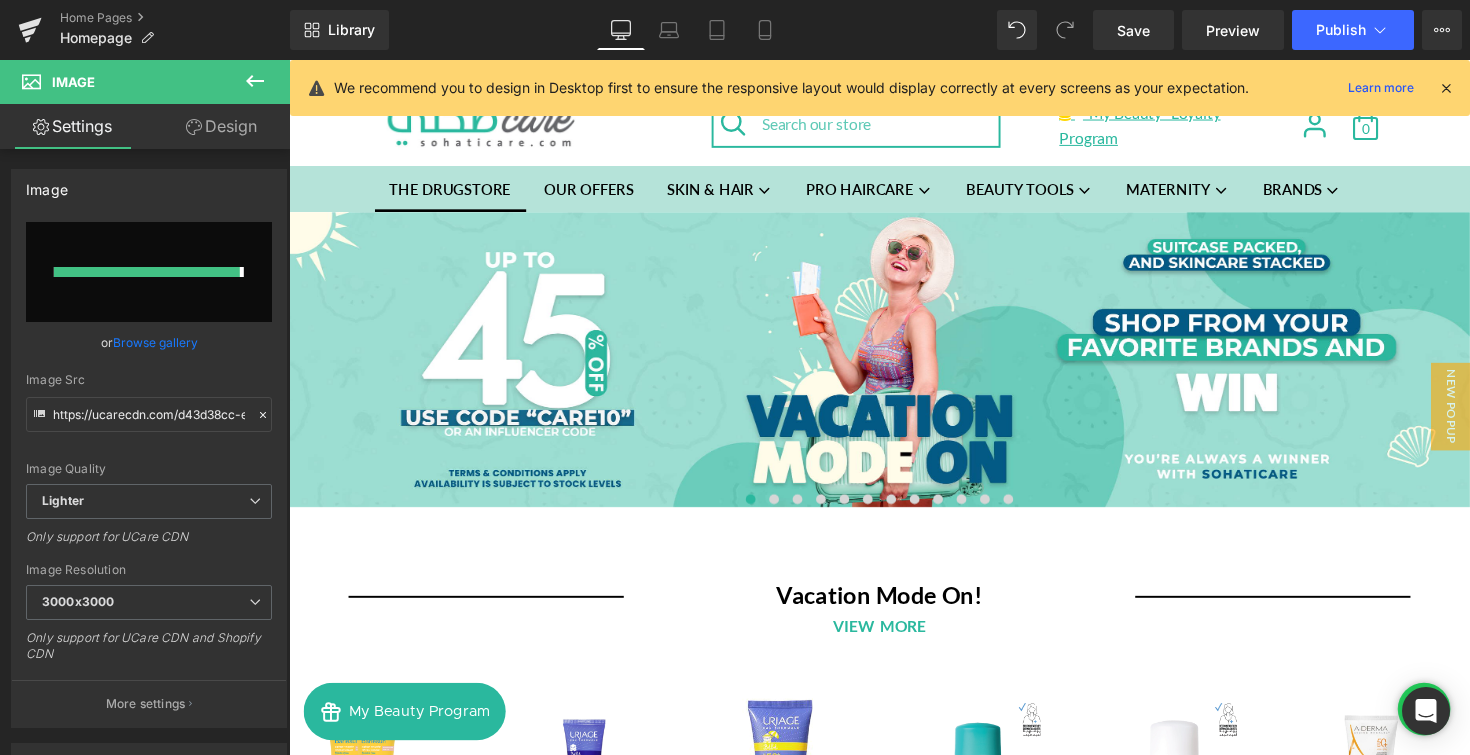 type on "https://ucarecdn.com/e081ed6f-9a41-4033-bf47-beb8bdb1249b/-/format/auto/-/preview/3000x3000/-/quality/lighter/Vacation%20Mode%20On%20banner%20desktop%20_1_.png" 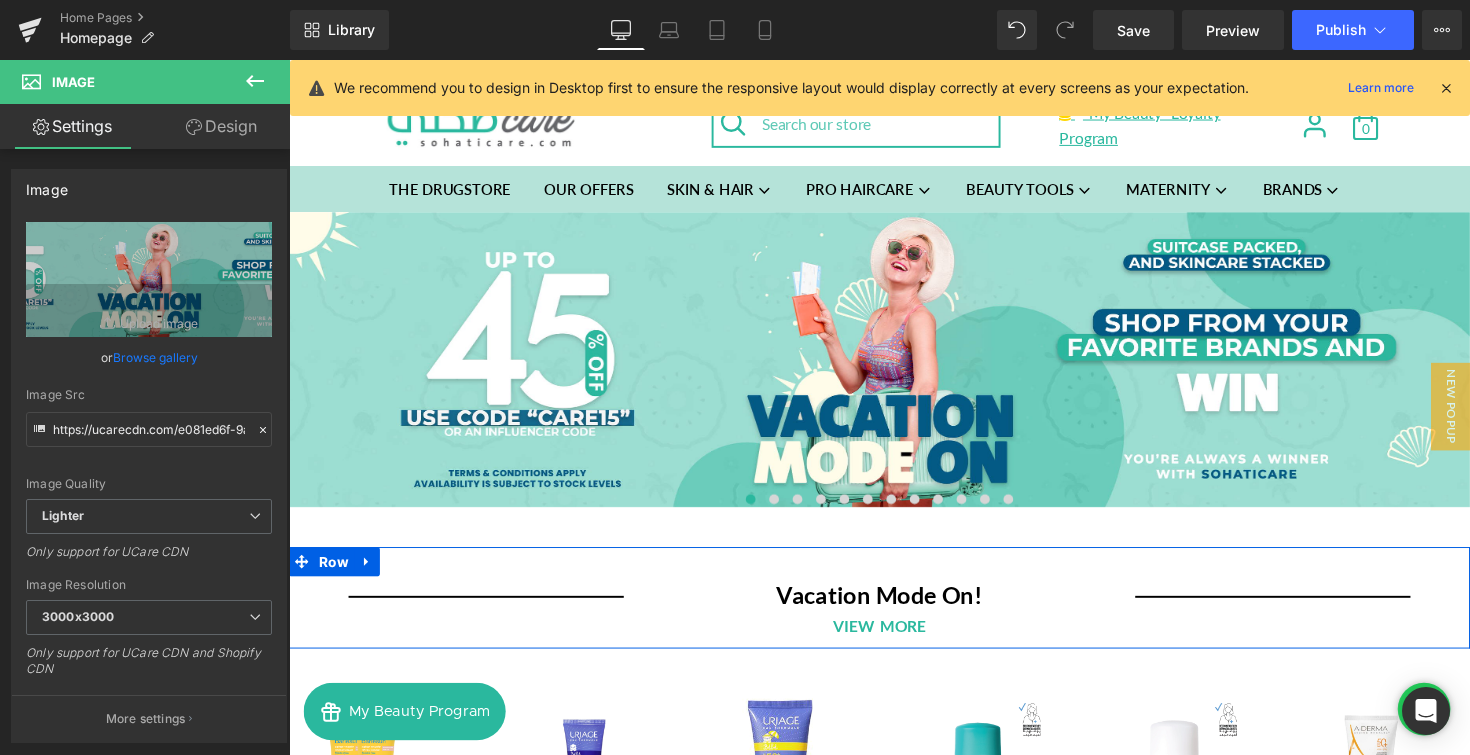 click on "Separator" at bounding box center (490, 605) 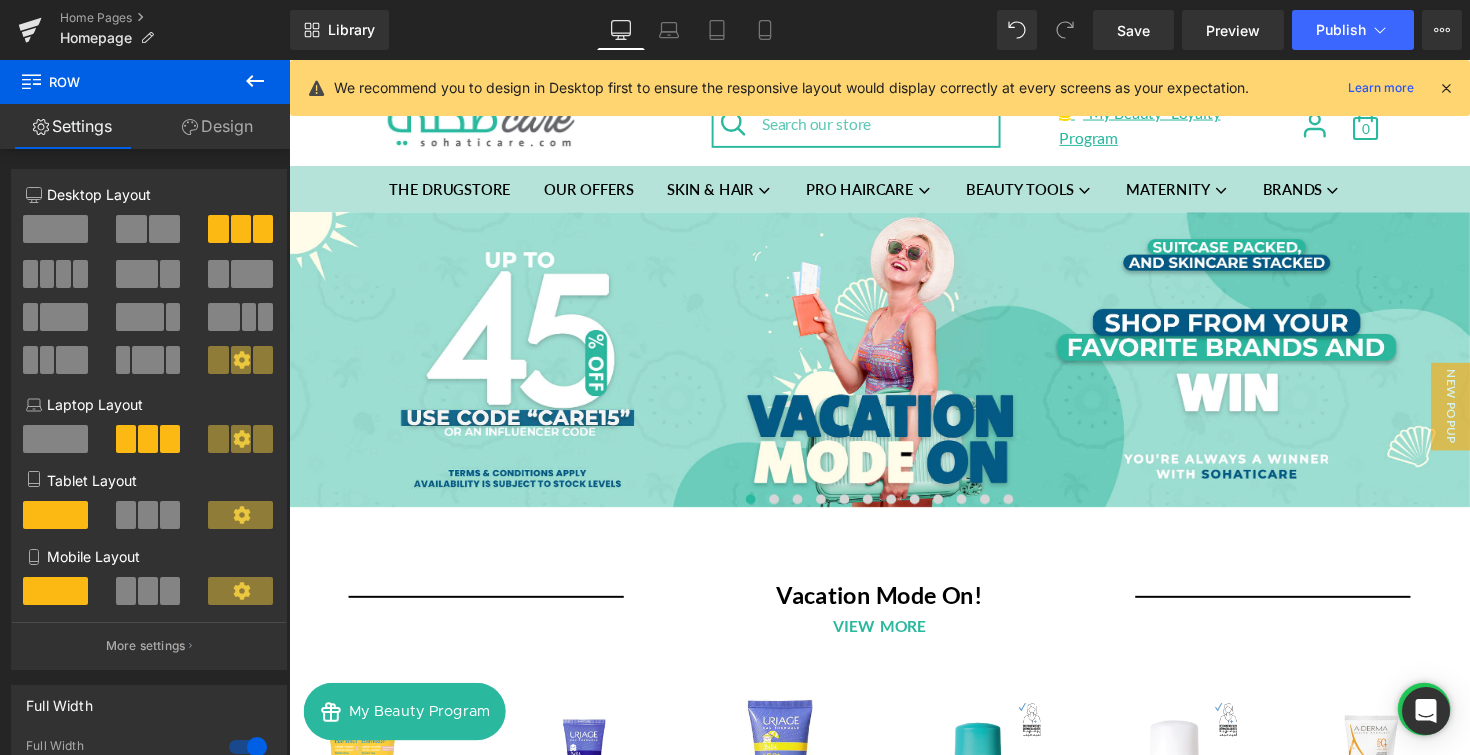 click 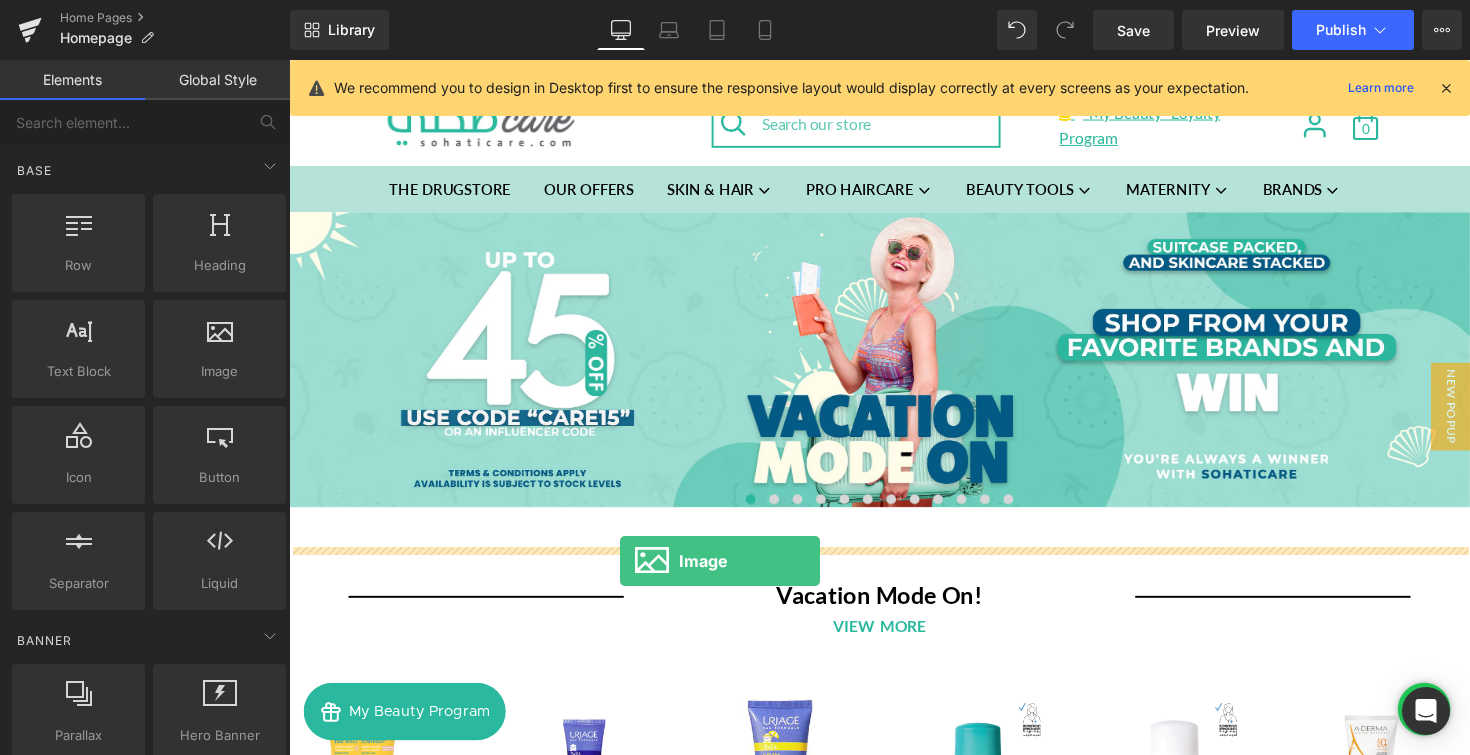 drag, startPoint x: 491, startPoint y: 396, endPoint x: 628, endPoint y: 573, distance: 223.82582 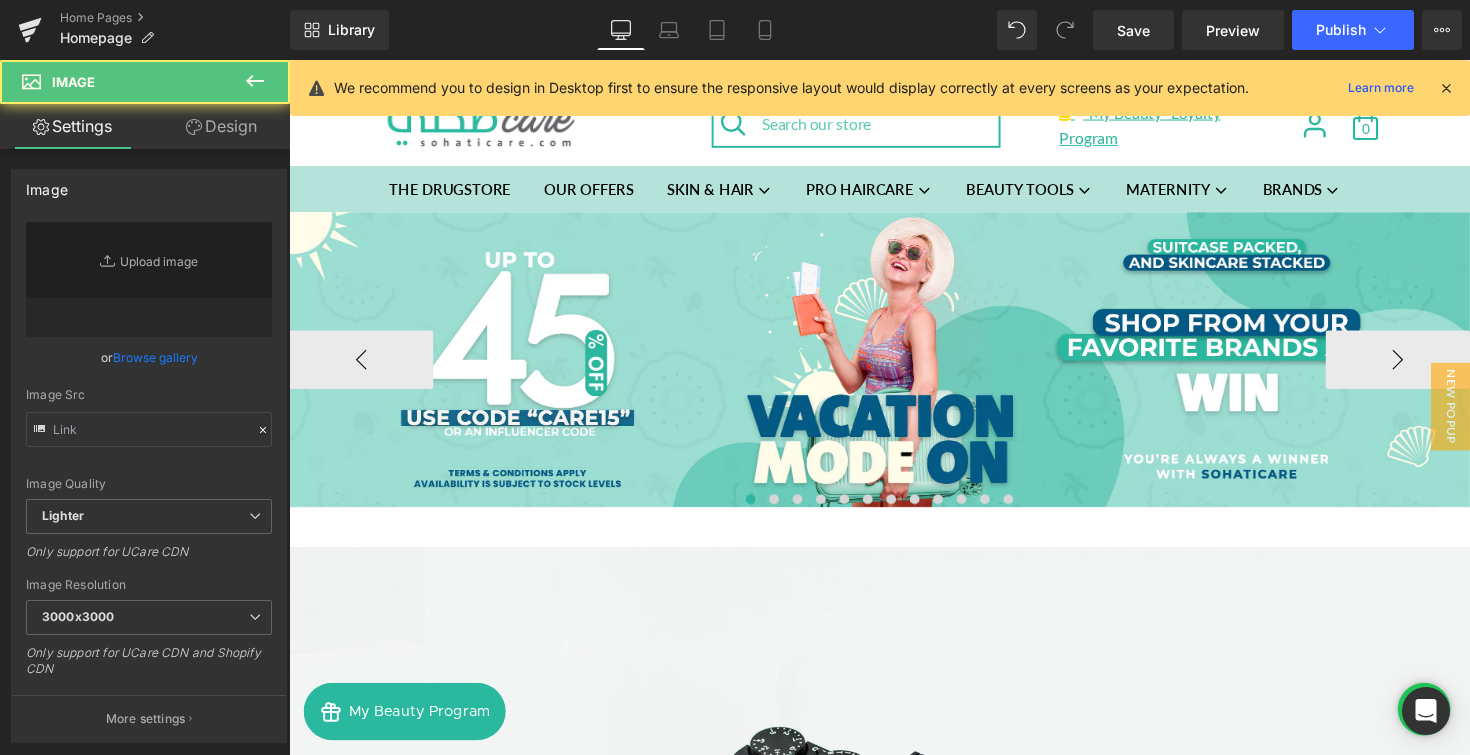 type on "//d1um8515vdn9kb.cloudfront.net/images/parallax.jpg" 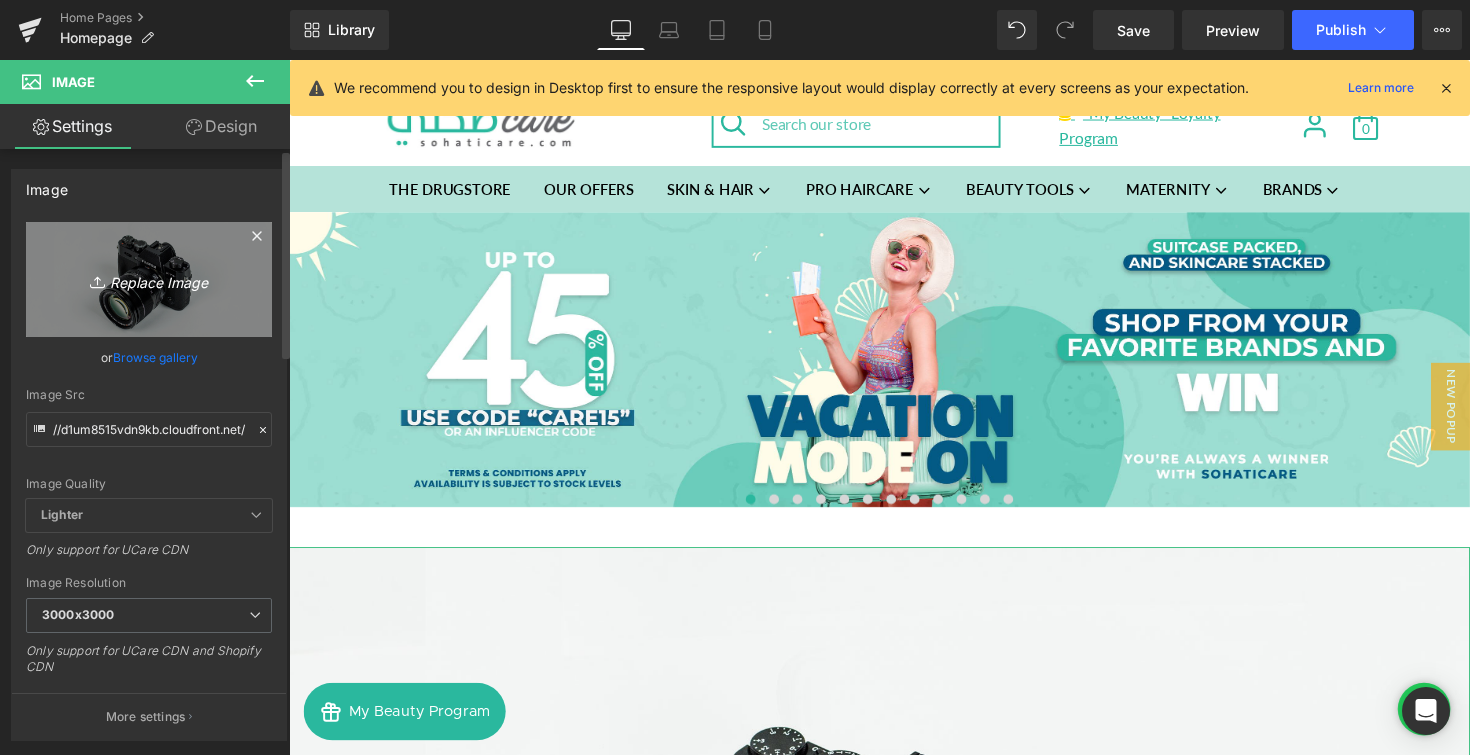 click on "Replace Image" at bounding box center (149, 279) 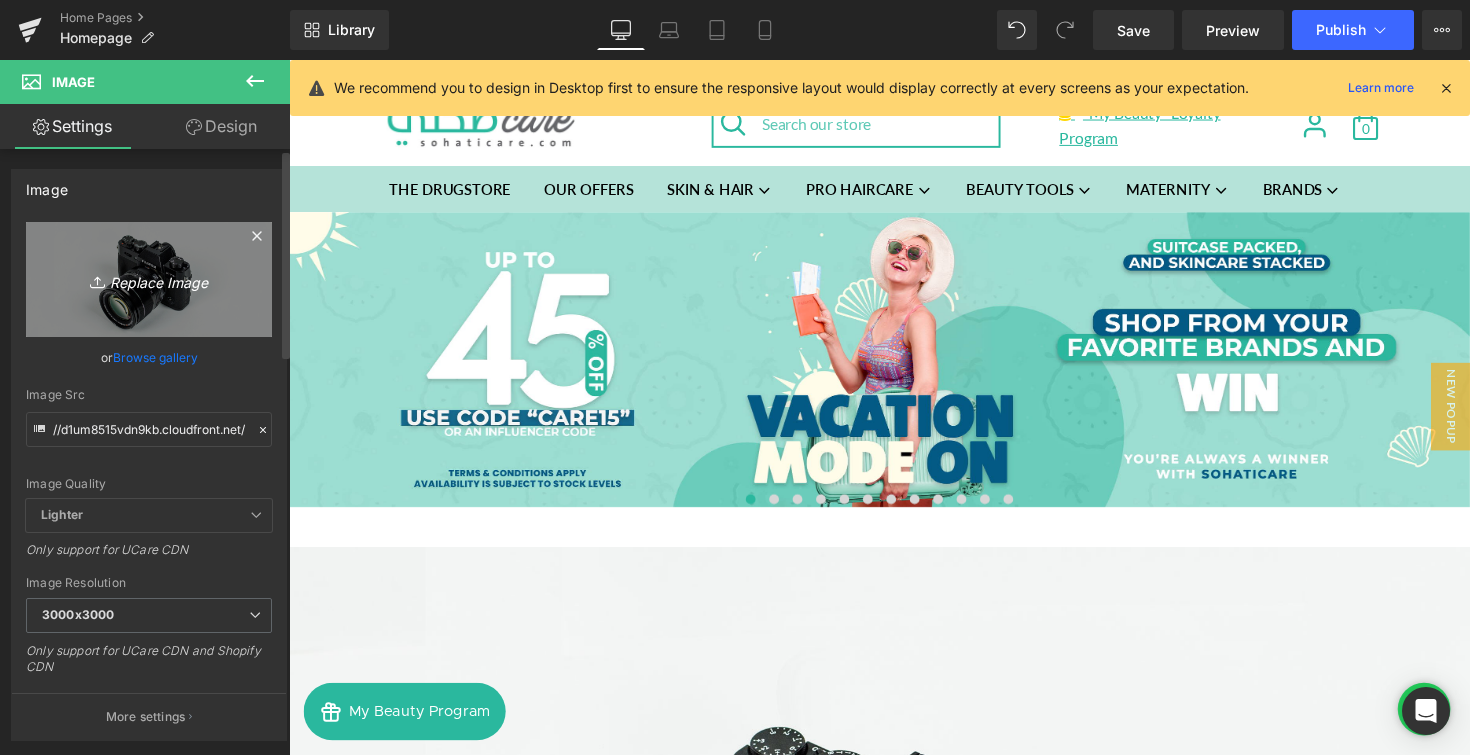 type on "C:\fakepath\win pimp lips Strip Desktop Banner.png" 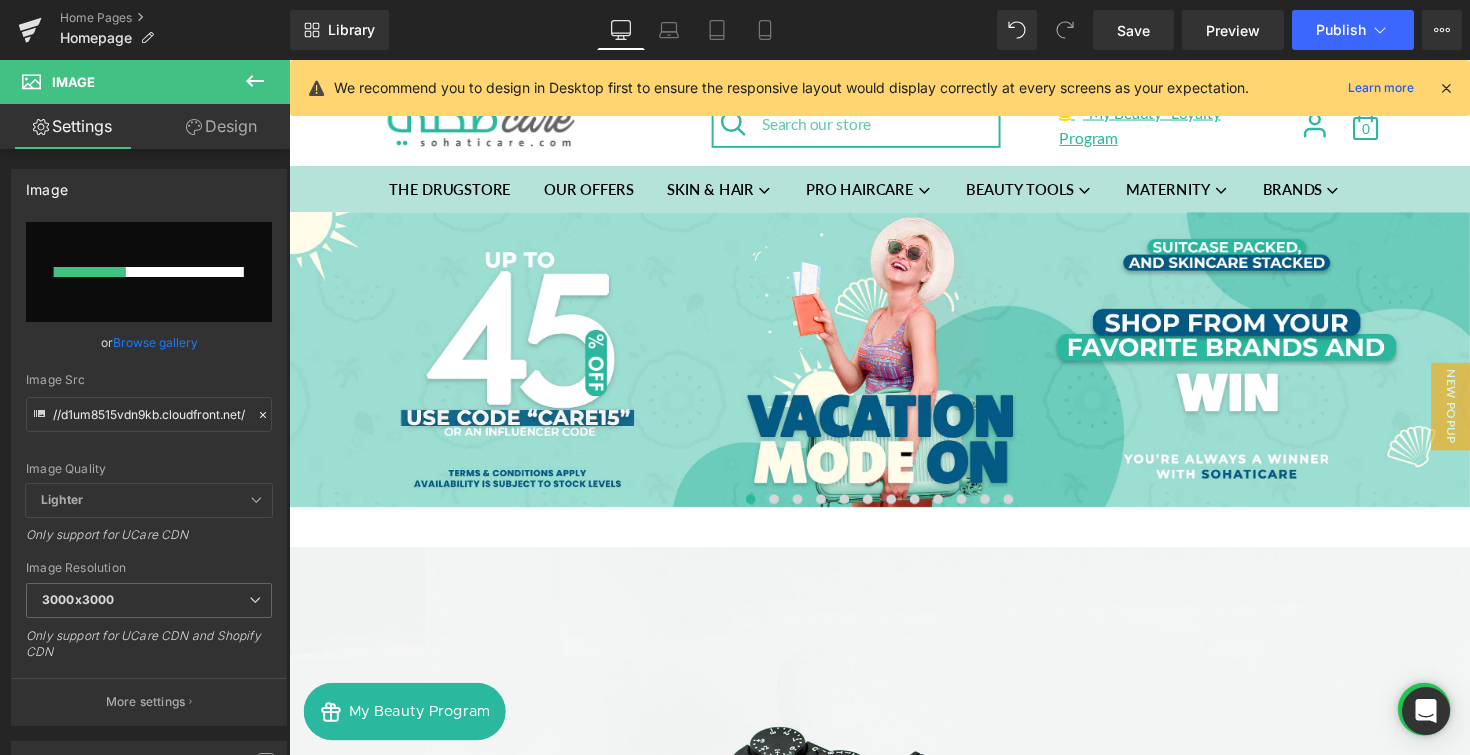 type 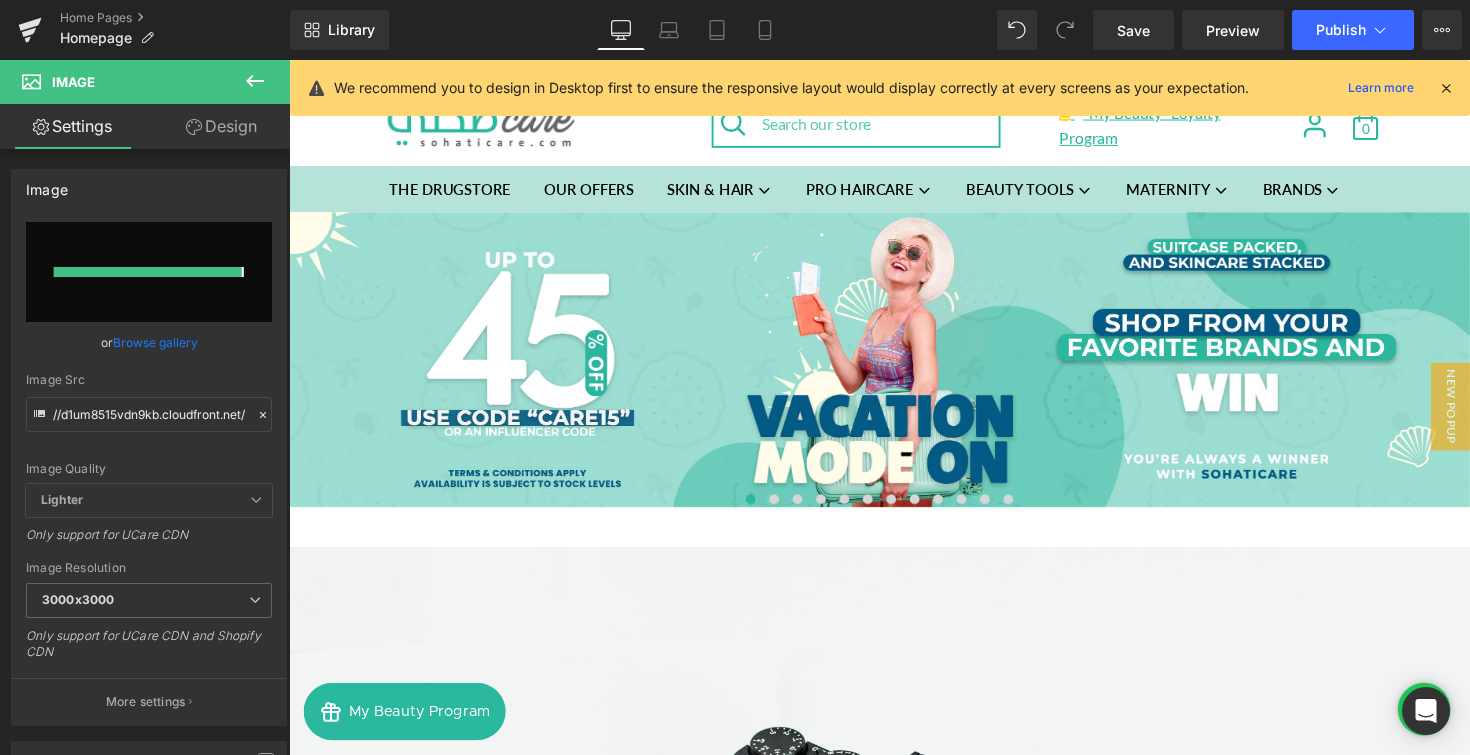 type on "https://ucarecdn.com/da8815de-7f04-4e9a-9c38-8b689431d0a4/-/format/auto/-/preview/3000x3000/-/quality/lighter/win%20pimp%20lips%20Strip%20Desktop%20Banner.png" 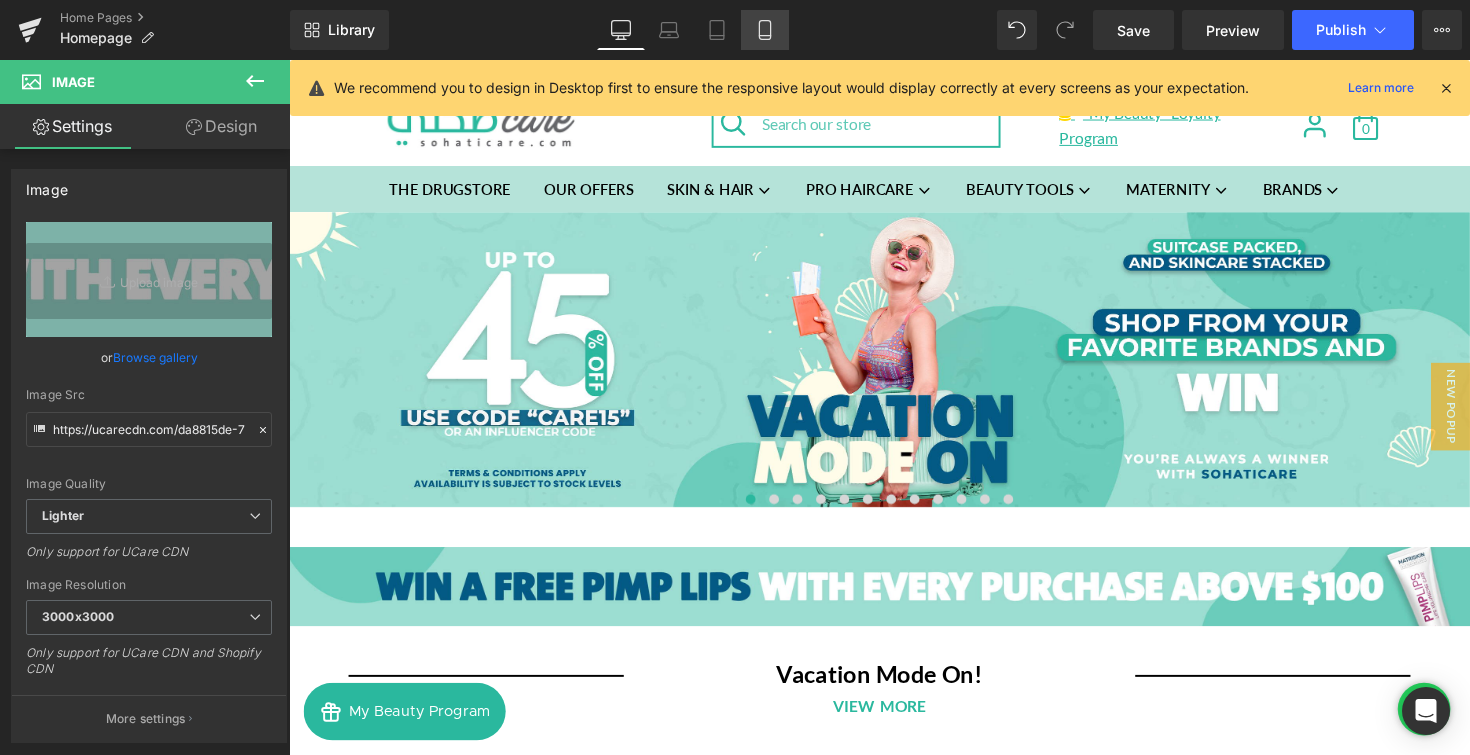 click 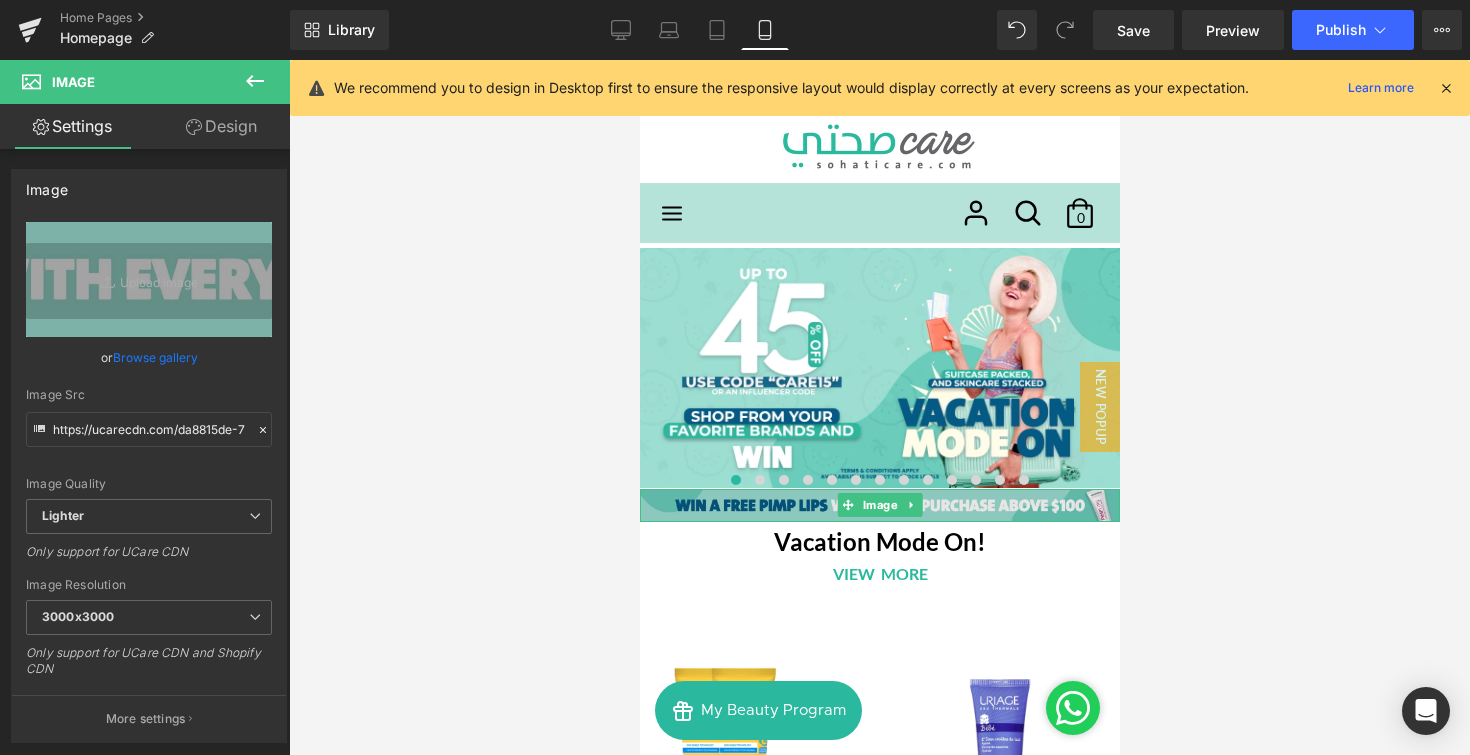 click at bounding box center (879, 505) 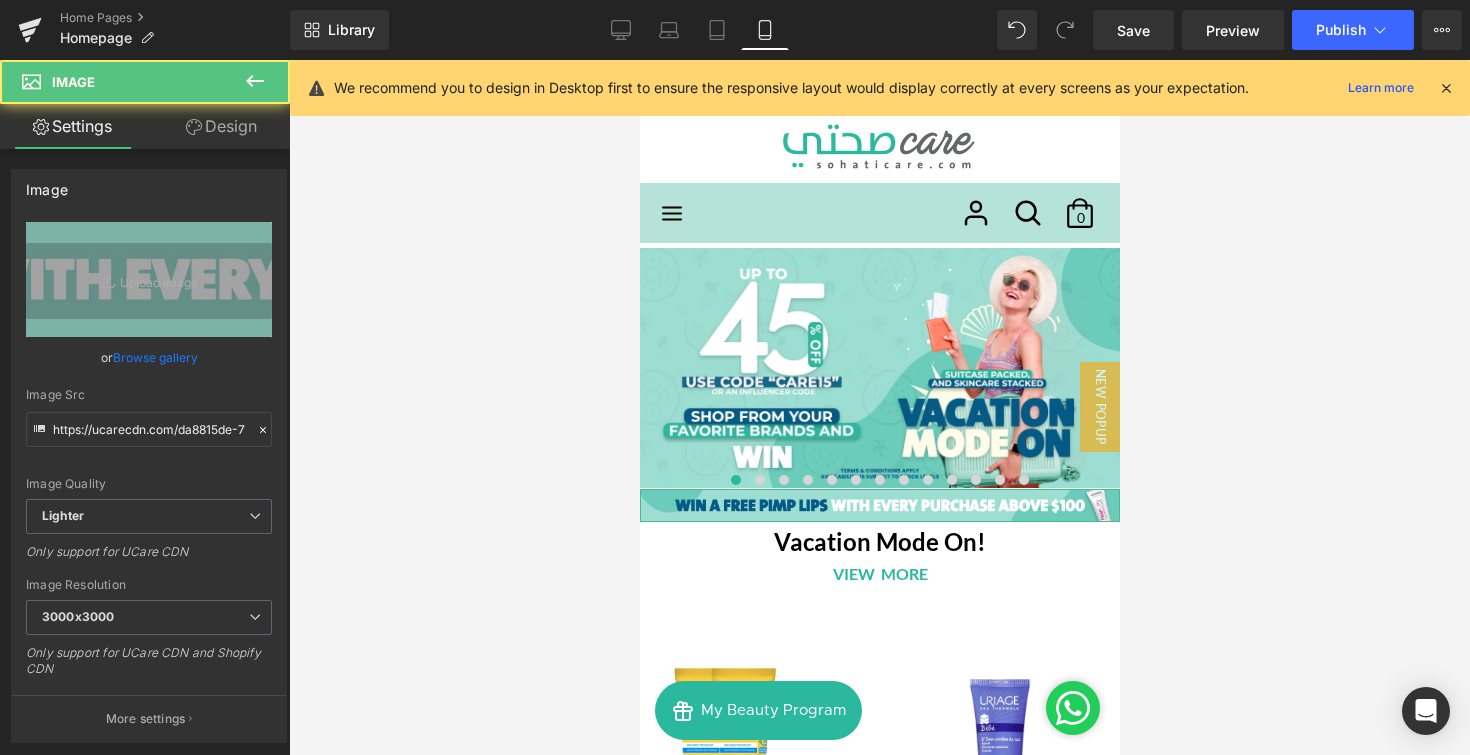click on "Design" at bounding box center (221, 126) 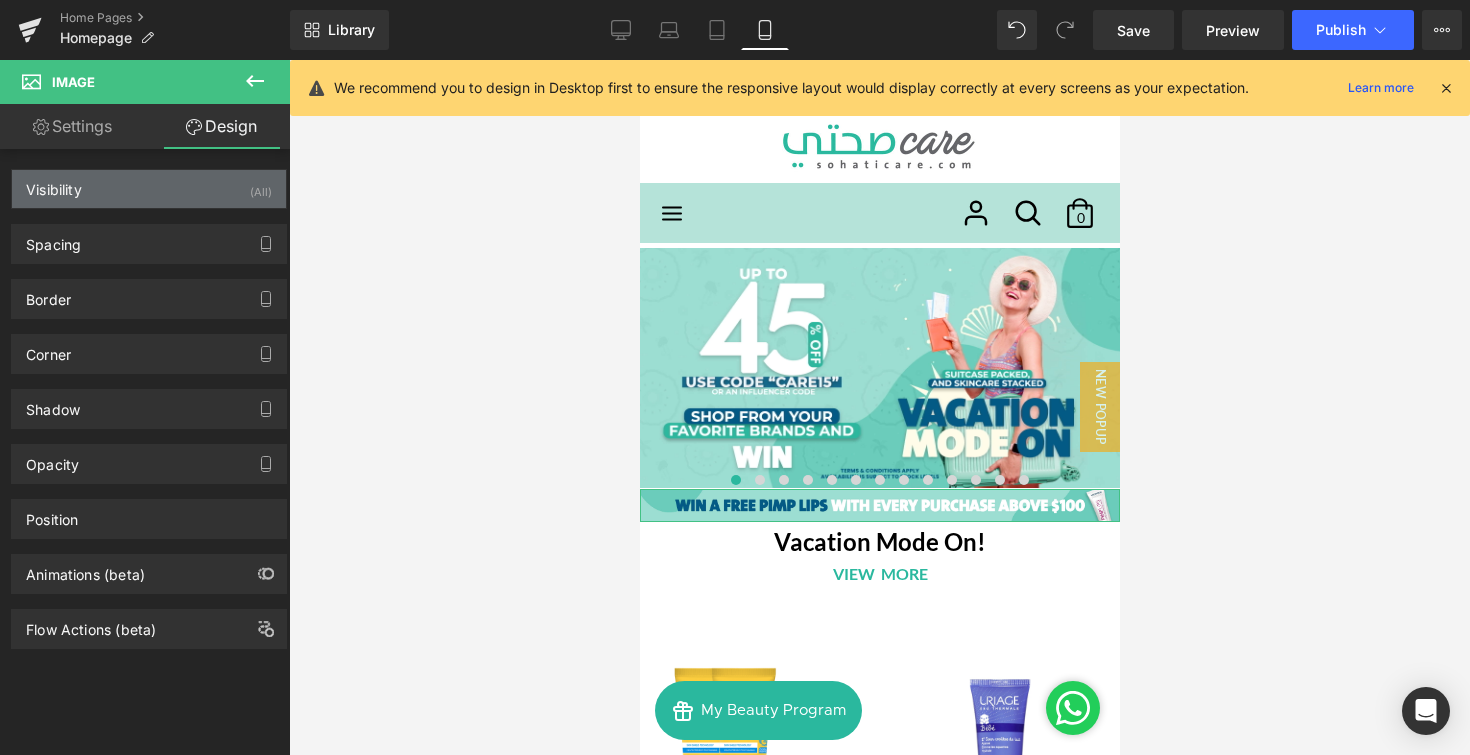 click on "Visibility
(All)" at bounding box center (149, 189) 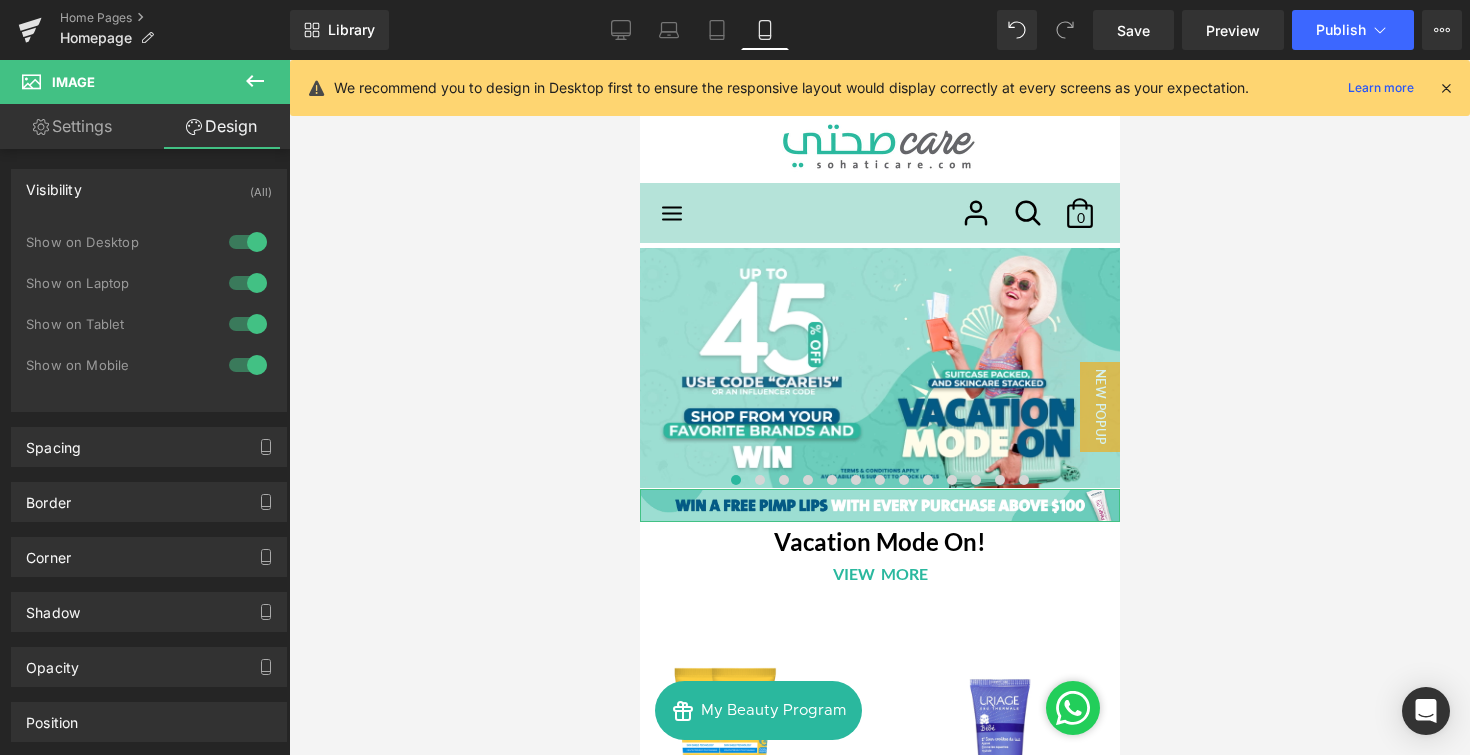 click at bounding box center [248, 324] 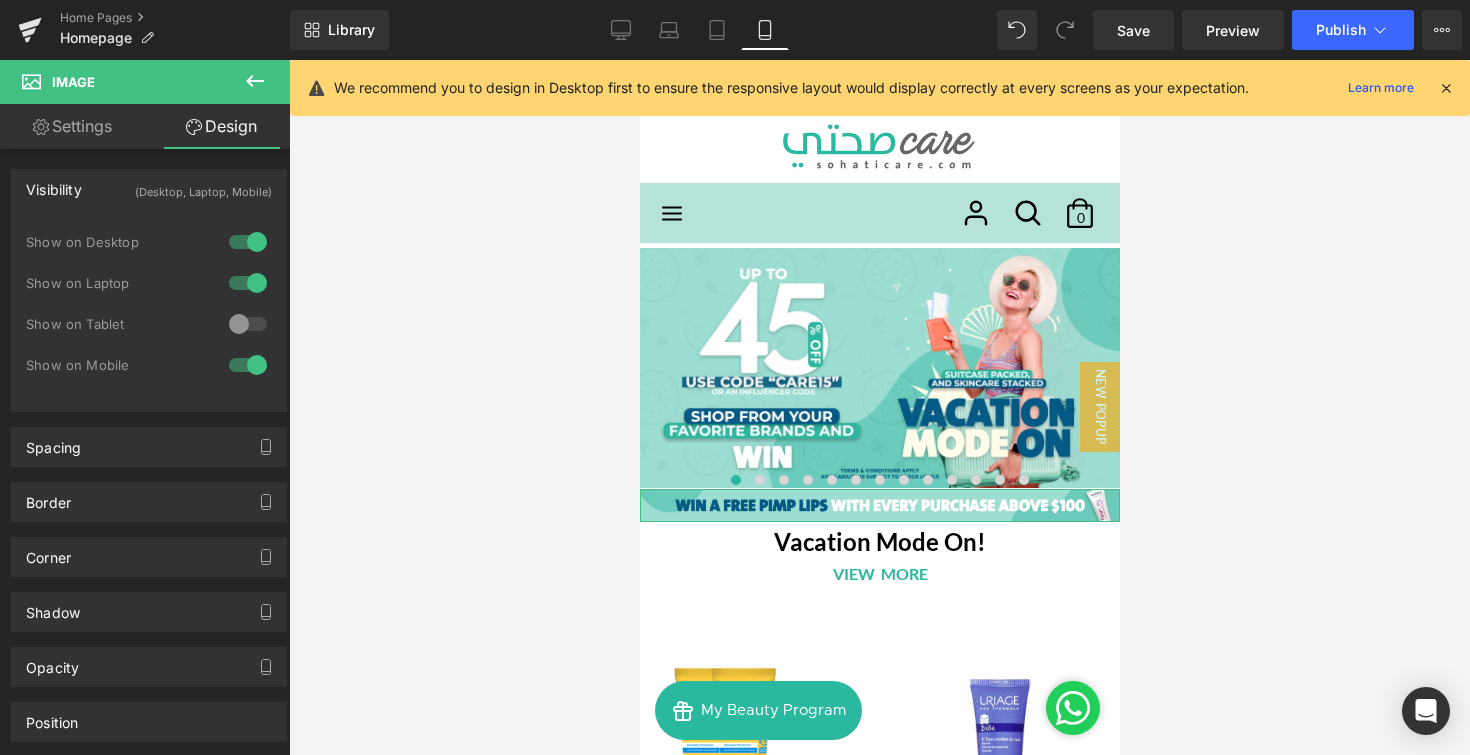 click at bounding box center [248, 365] 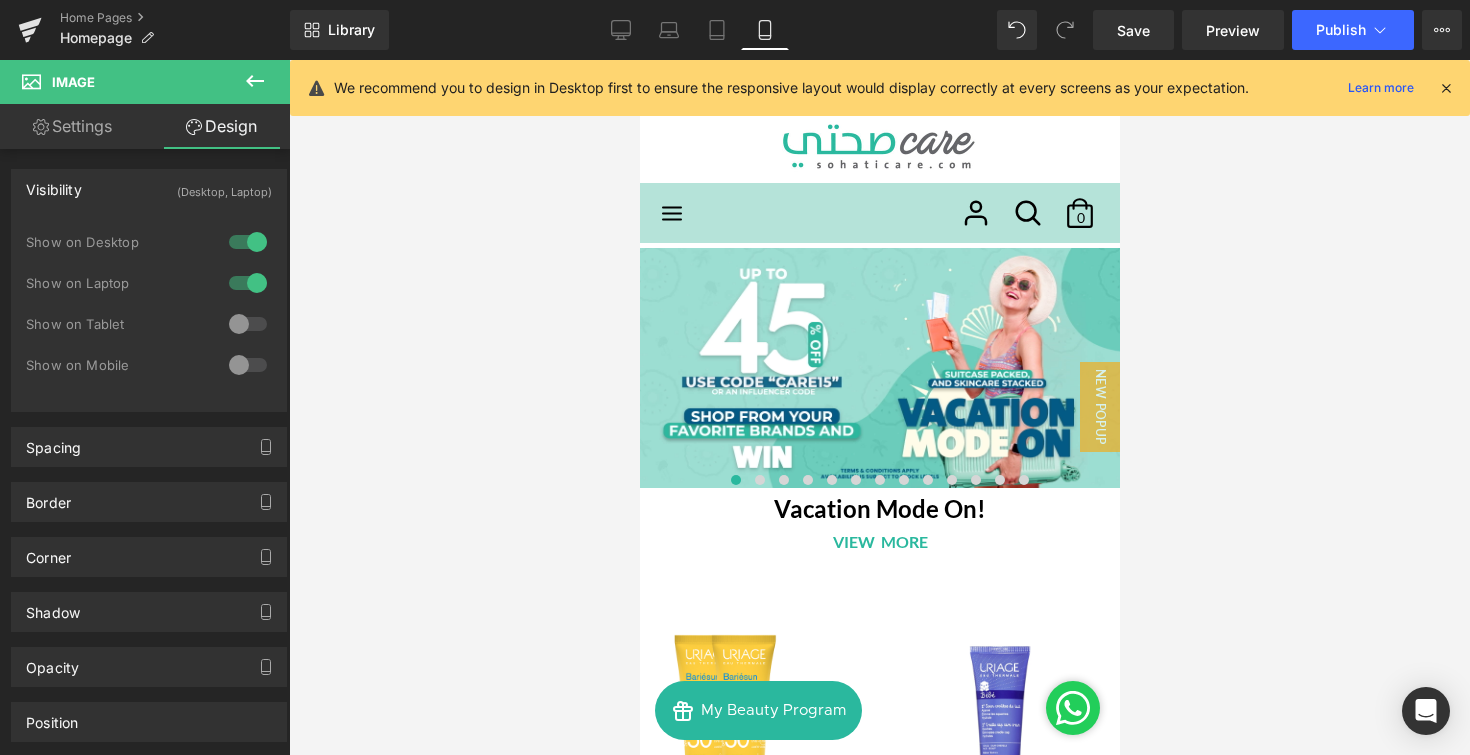 click at bounding box center [879, 407] 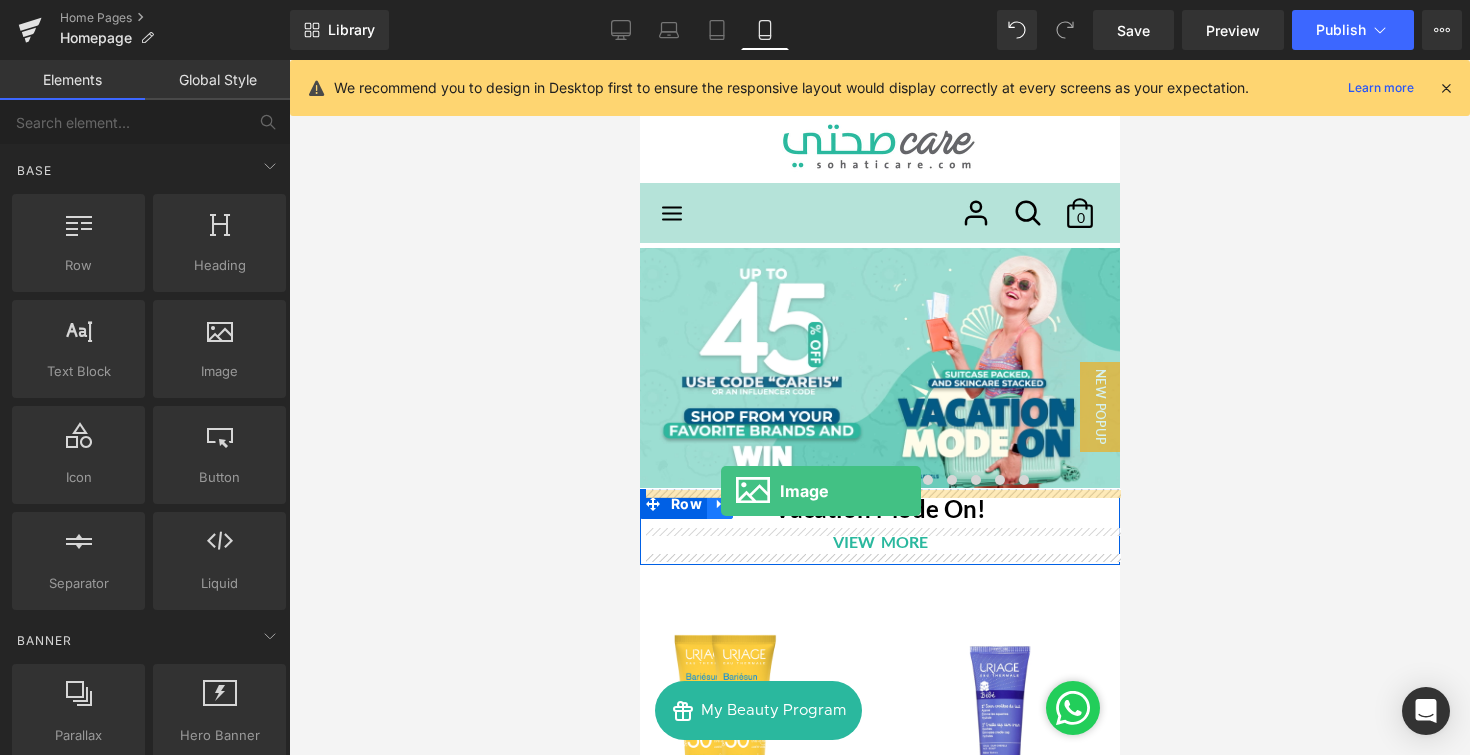 drag, startPoint x: 837, startPoint y: 406, endPoint x: 721, endPoint y: 489, distance: 142.6359 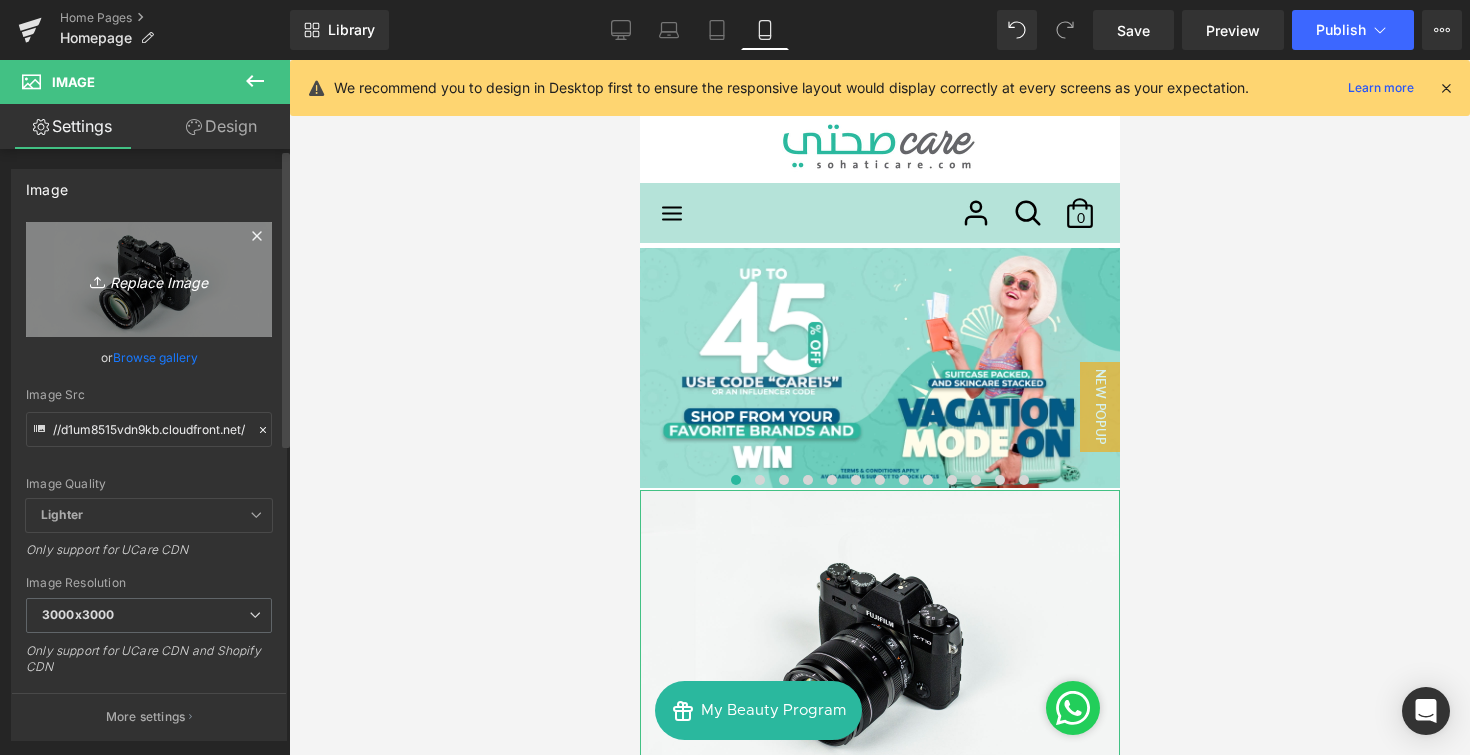 click on "Replace Image" at bounding box center (149, 279) 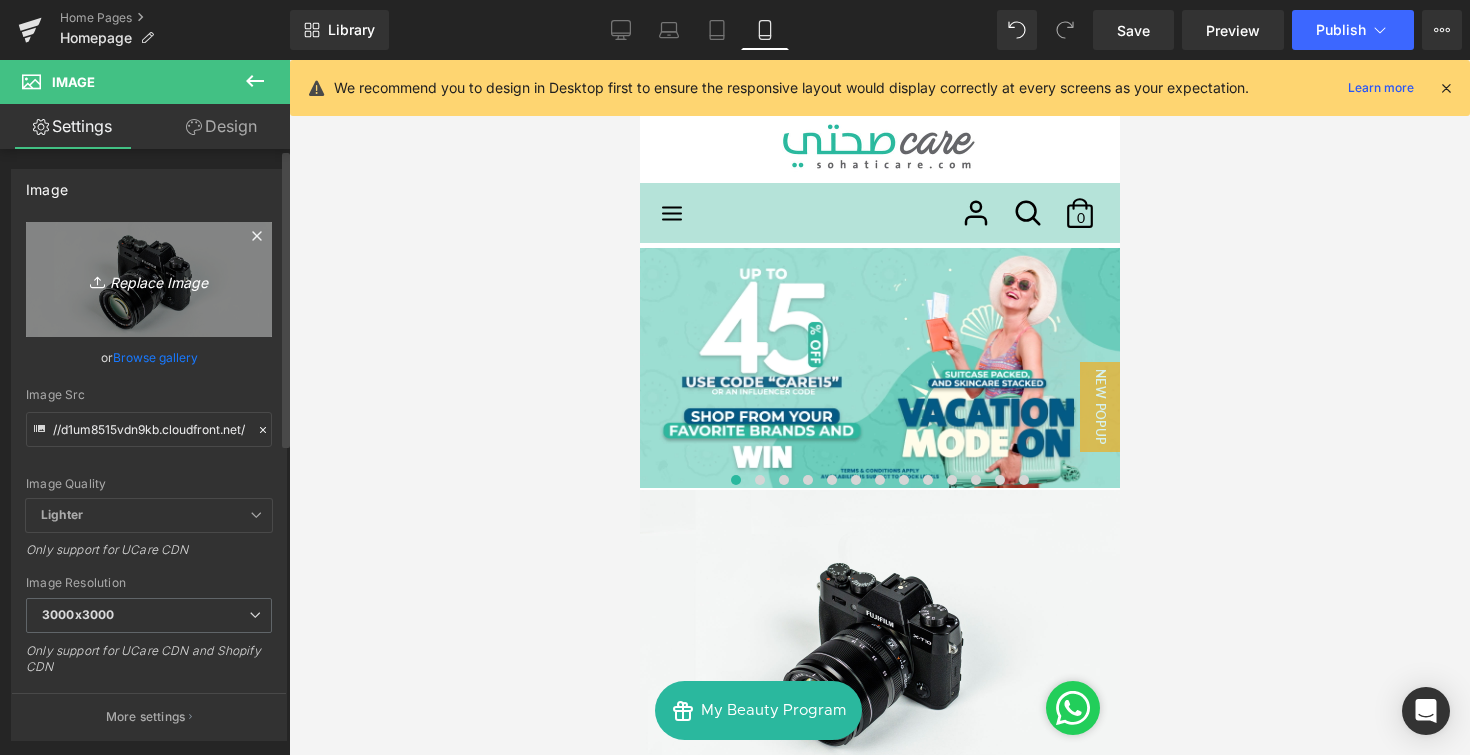 type on "C:\fakepath\win pimp lips Strip Mobile Banner.png" 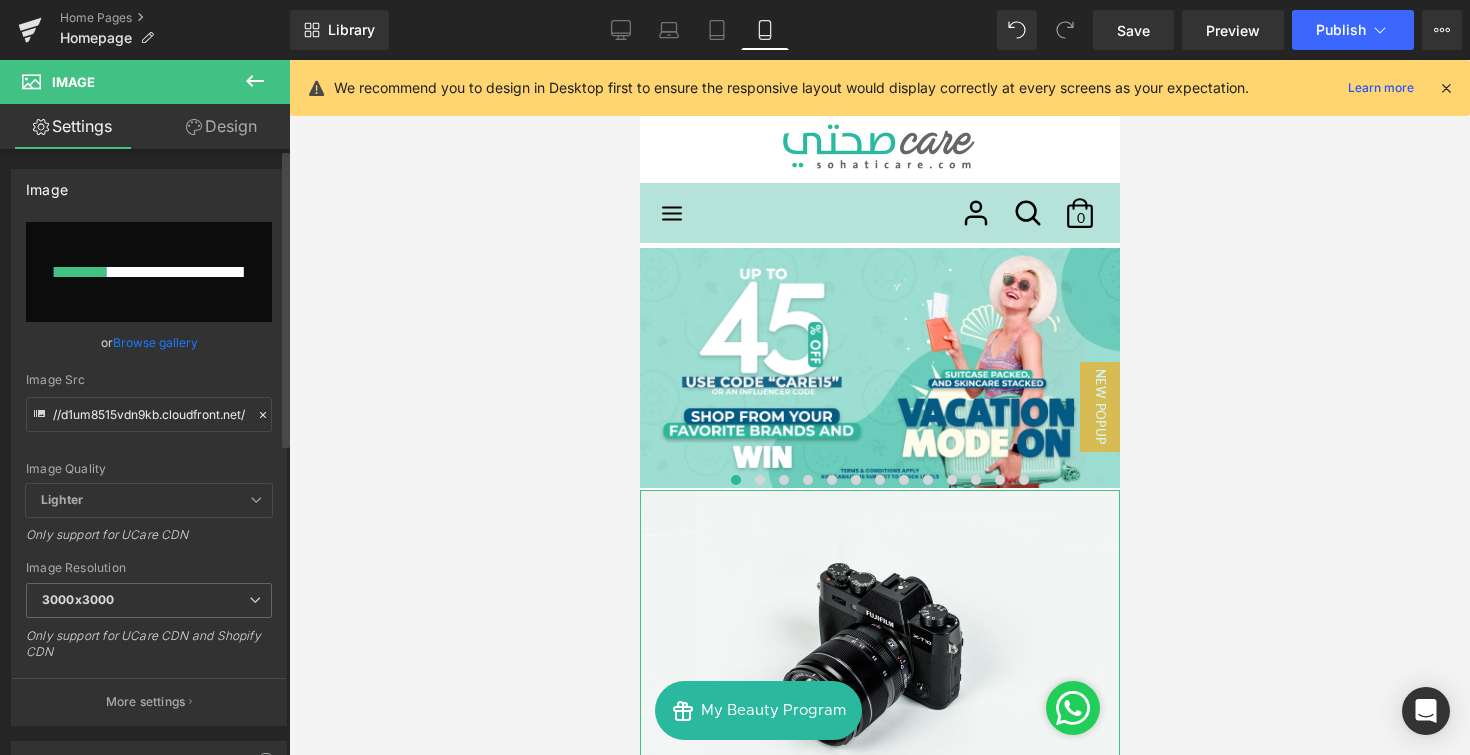 type 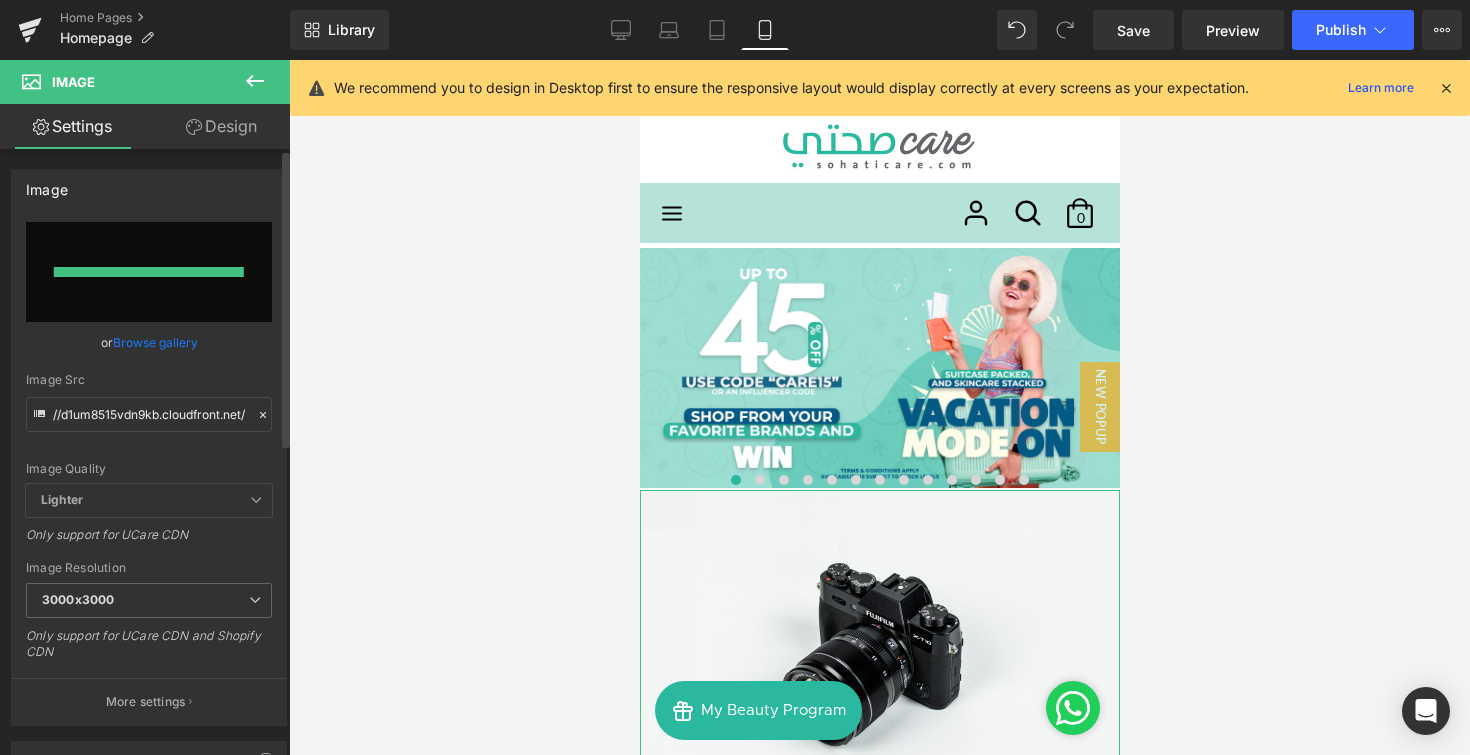 type on "https://ucarecdn.com/75bbd066-4223-49d9-bfa2-528761618a2d/-/format/auto/-/preview/3000x3000/-/quality/lighter/win%20pimp%20lips%20Strip%20Mobile%20Banner.png" 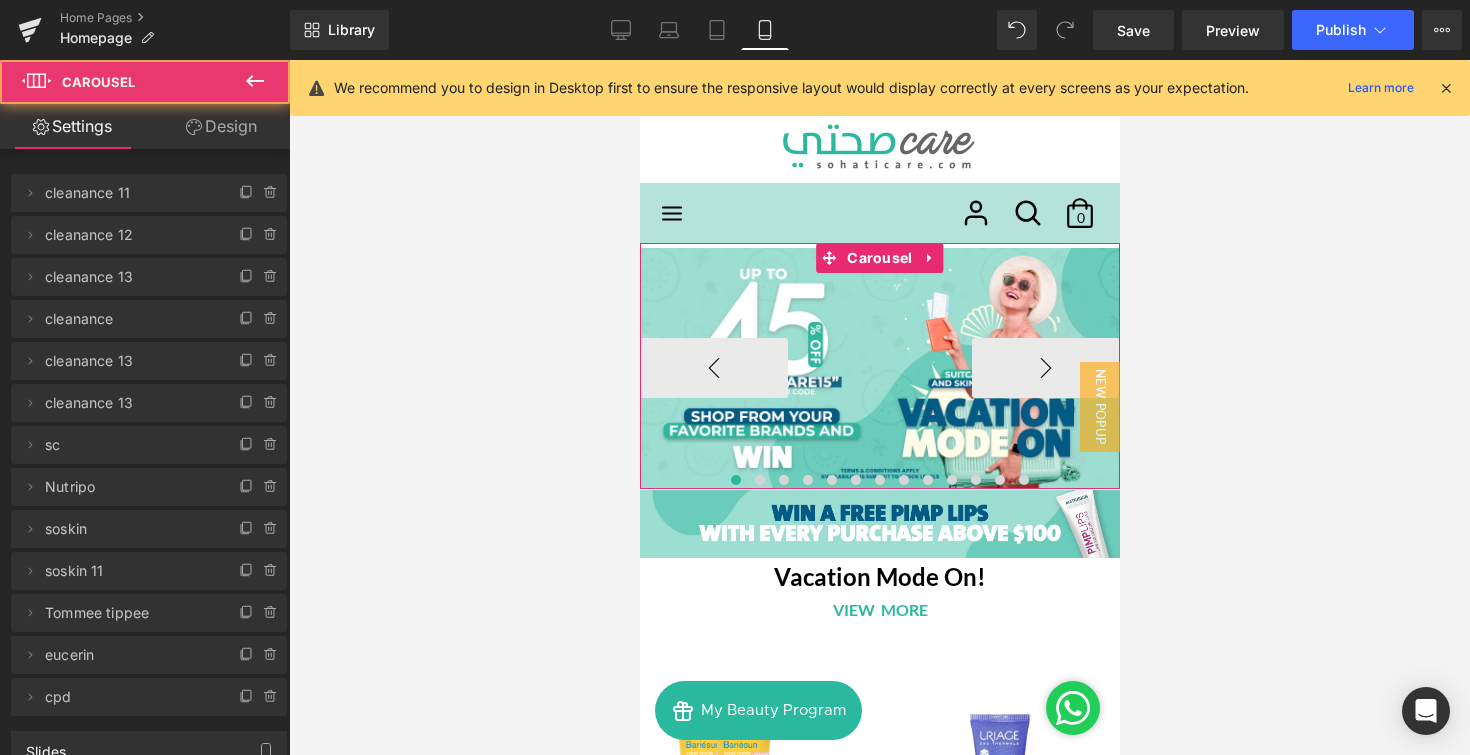 click at bounding box center (879, 478) 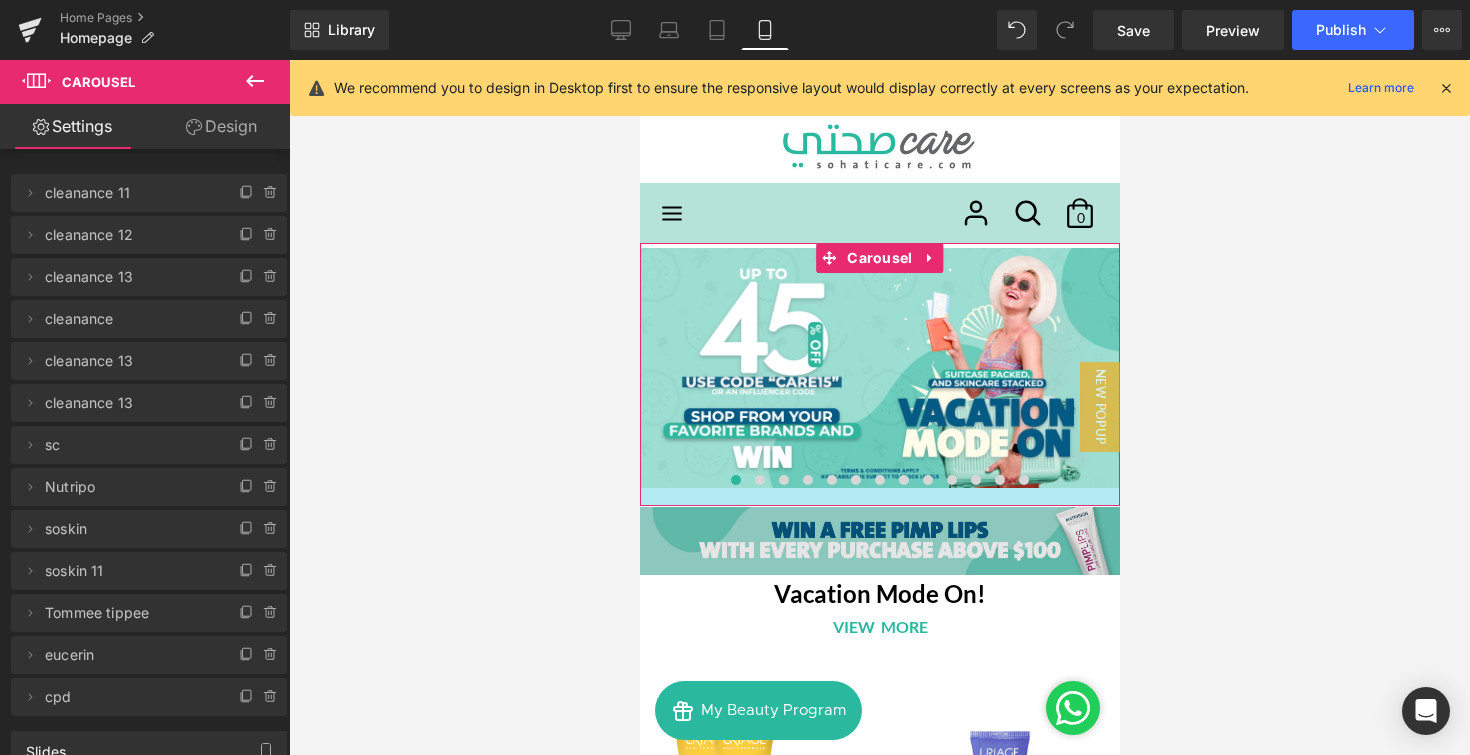 drag, startPoint x: 679, startPoint y: 487, endPoint x: 679, endPoint y: 505, distance: 18 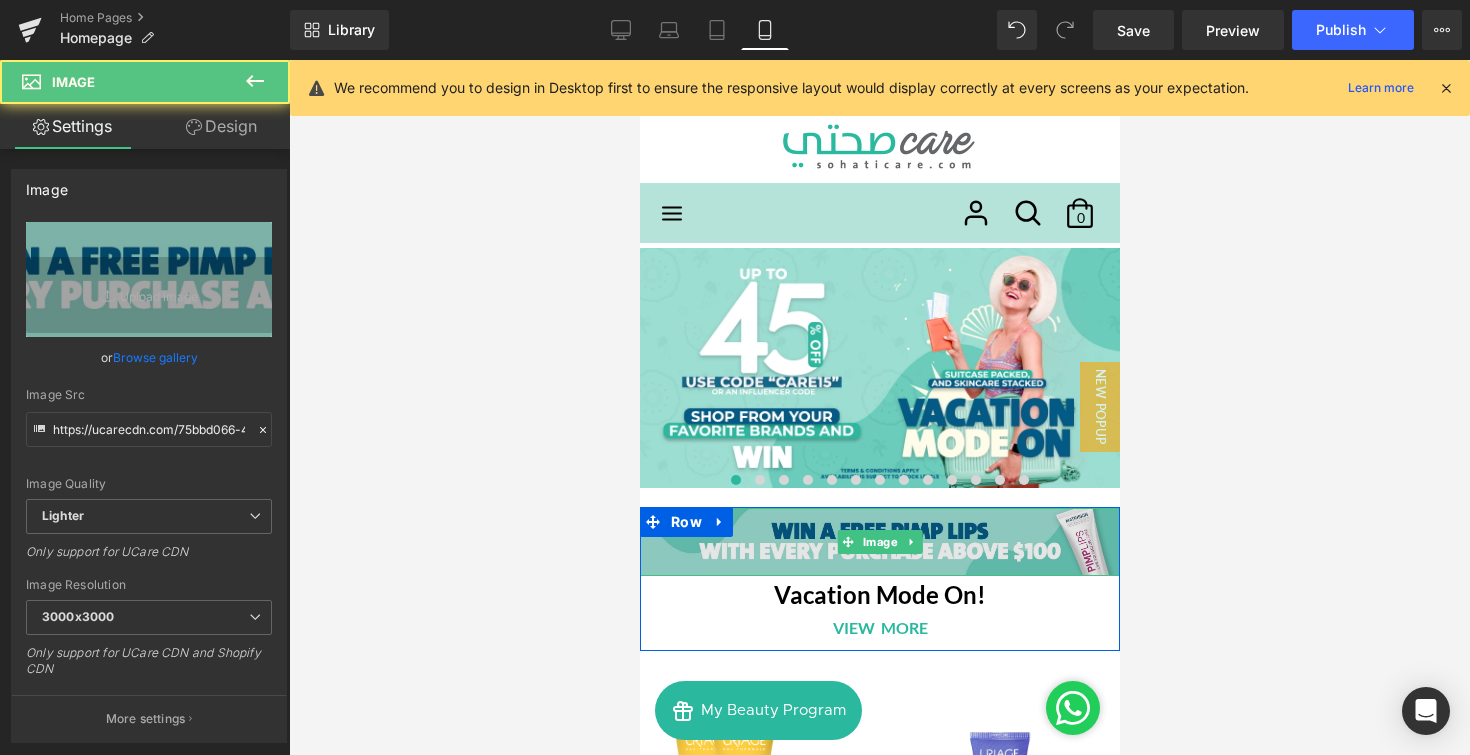 click at bounding box center (879, 542) 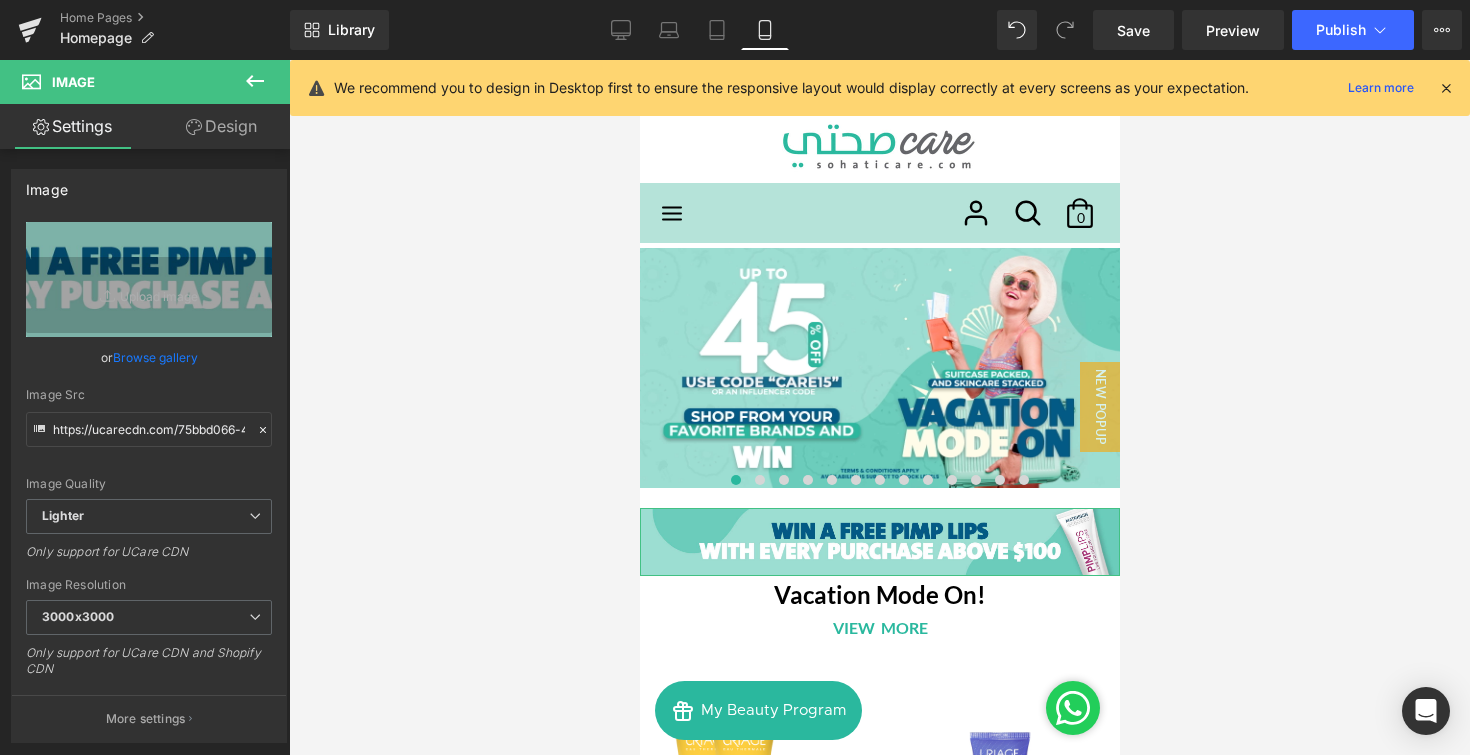 click on "Design" at bounding box center (221, 126) 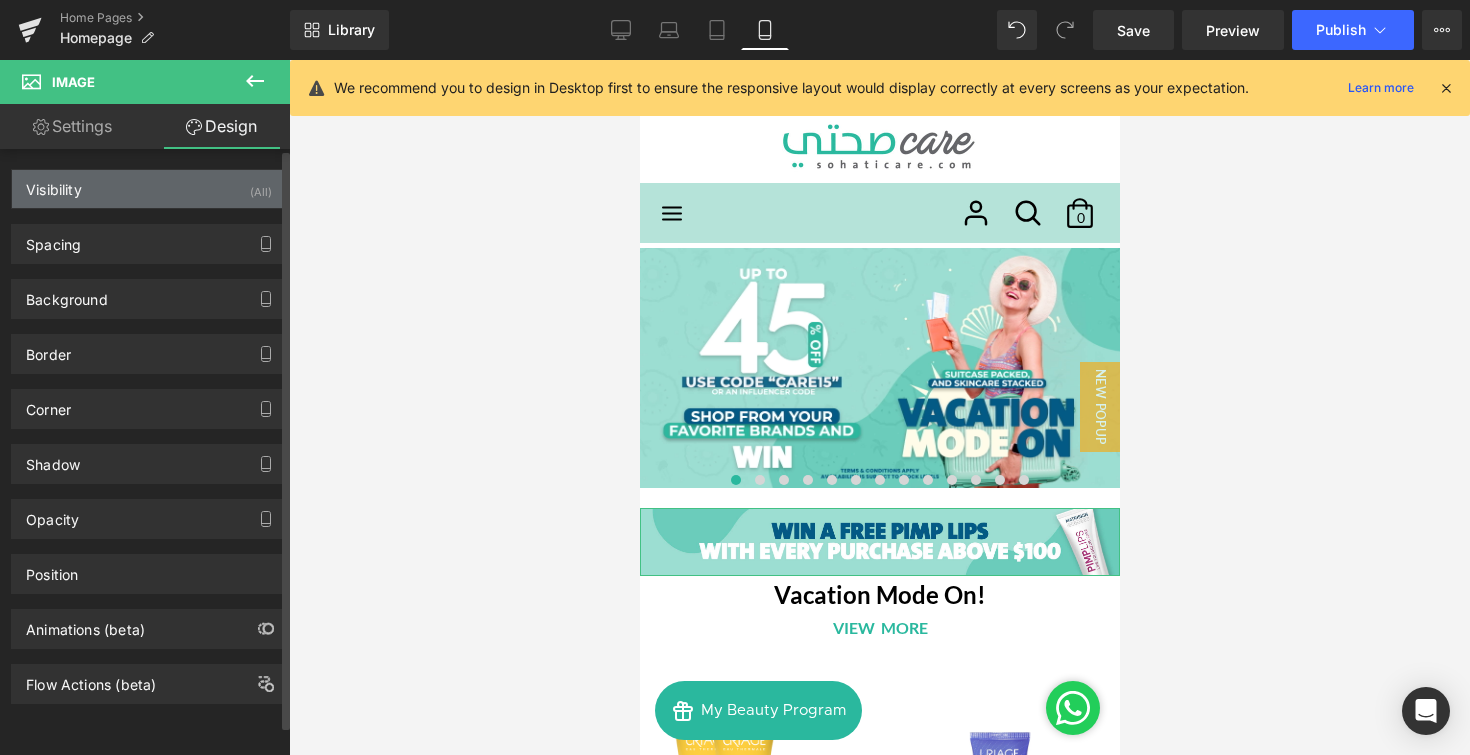 click on "Visibility
(All)" at bounding box center [149, 189] 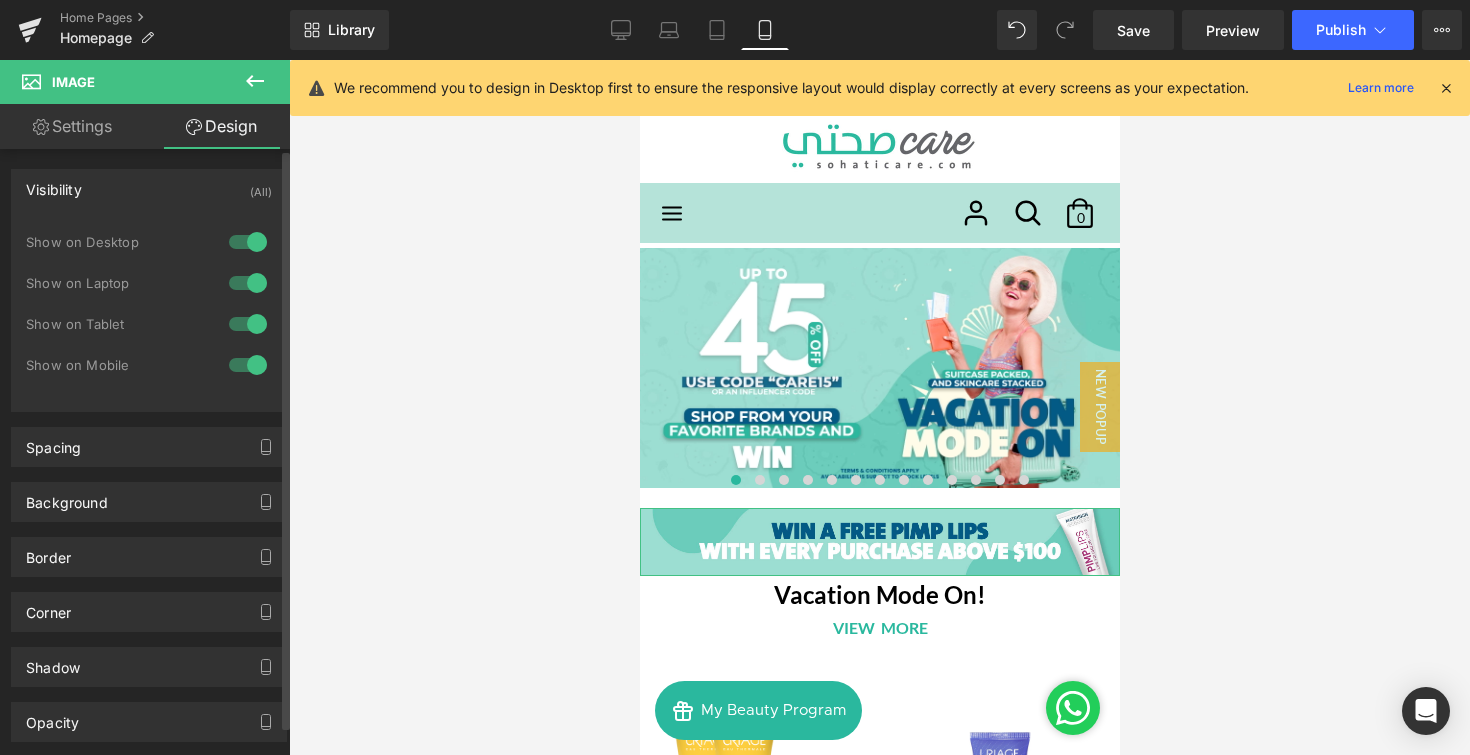 click at bounding box center (248, 242) 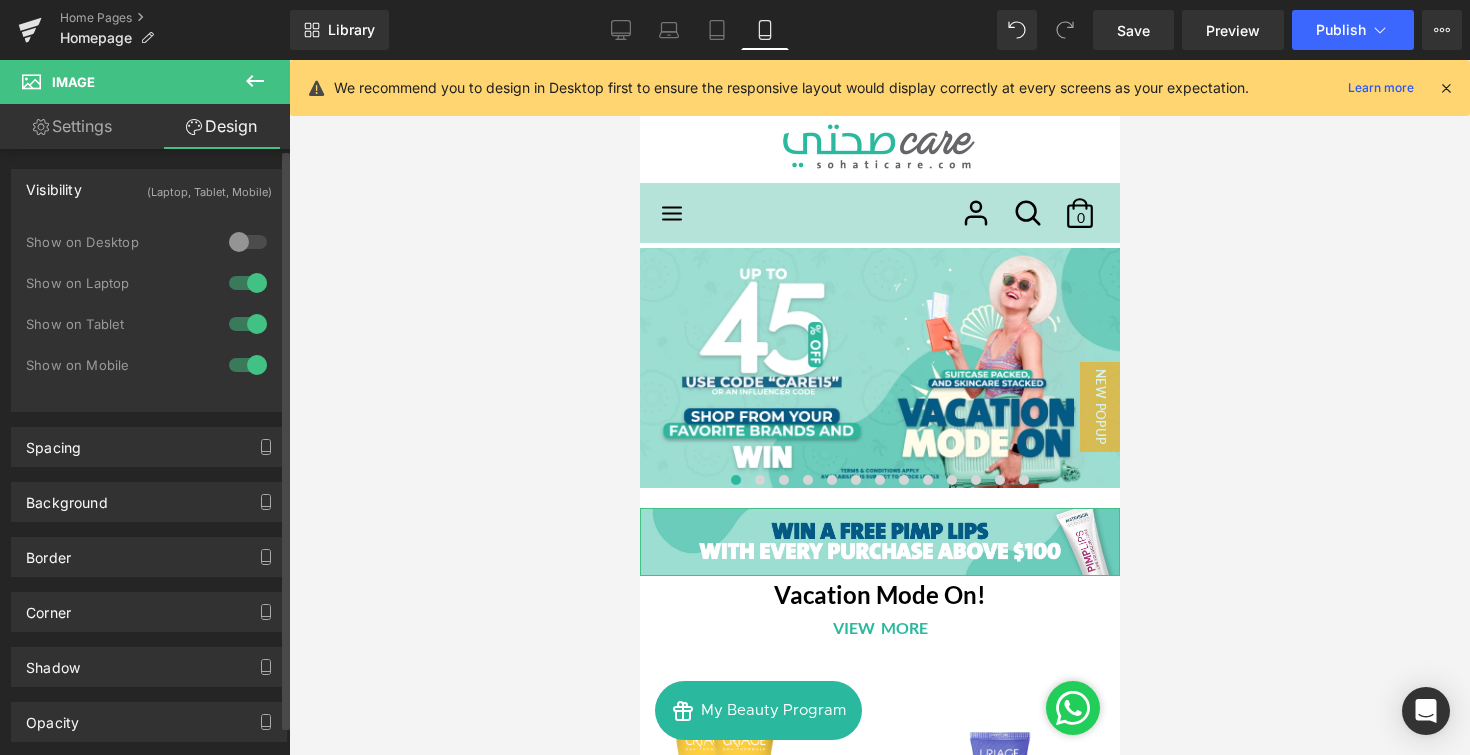 click at bounding box center (248, 283) 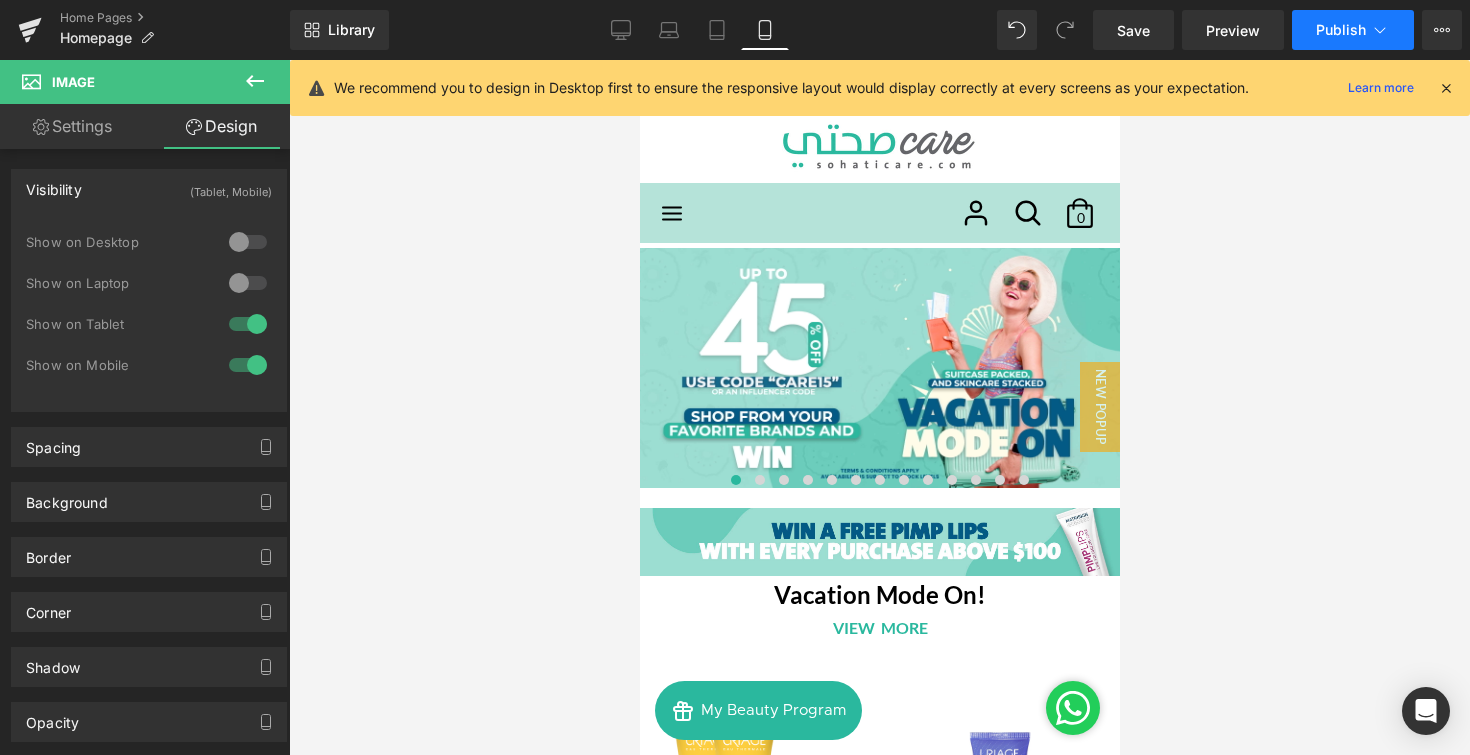 click on "Publish" at bounding box center (1353, 30) 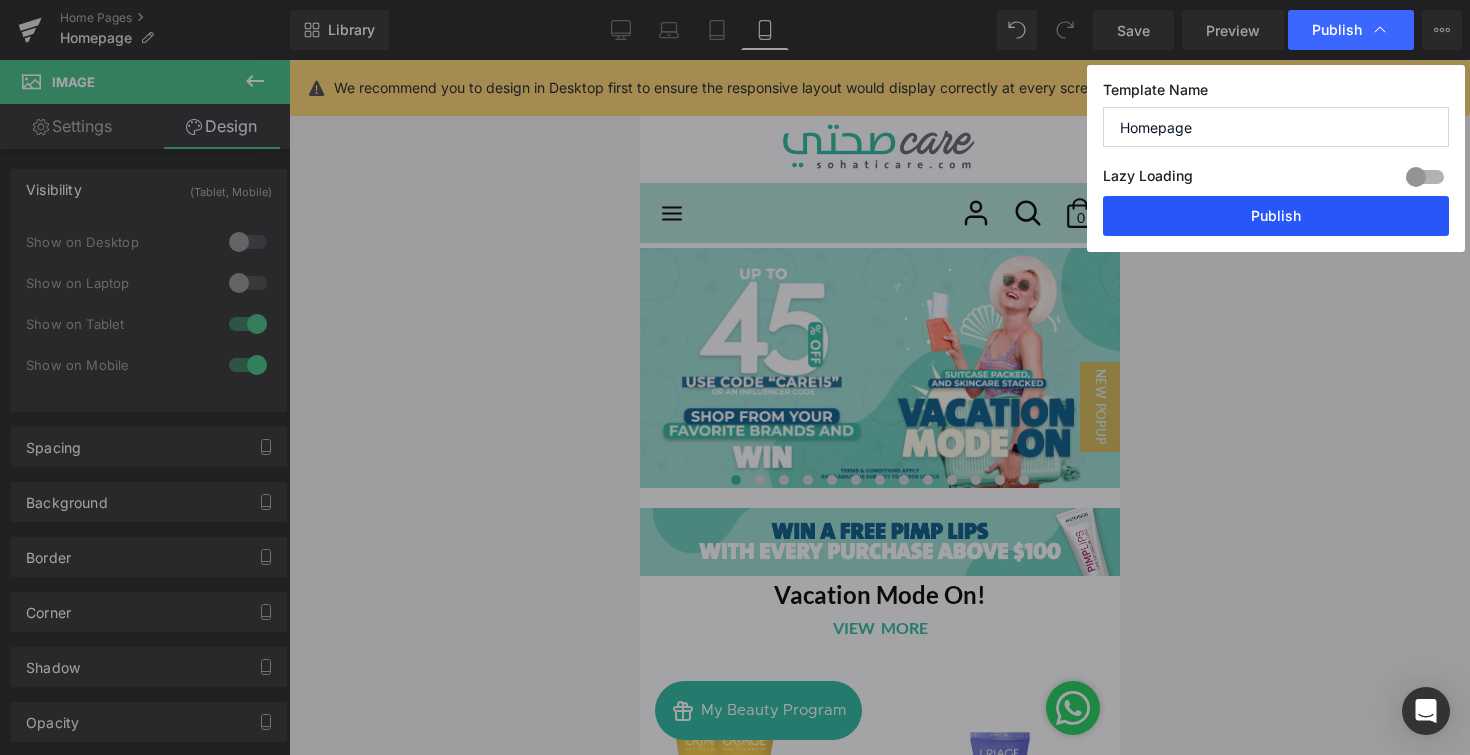 click on "Publish" at bounding box center (1276, 216) 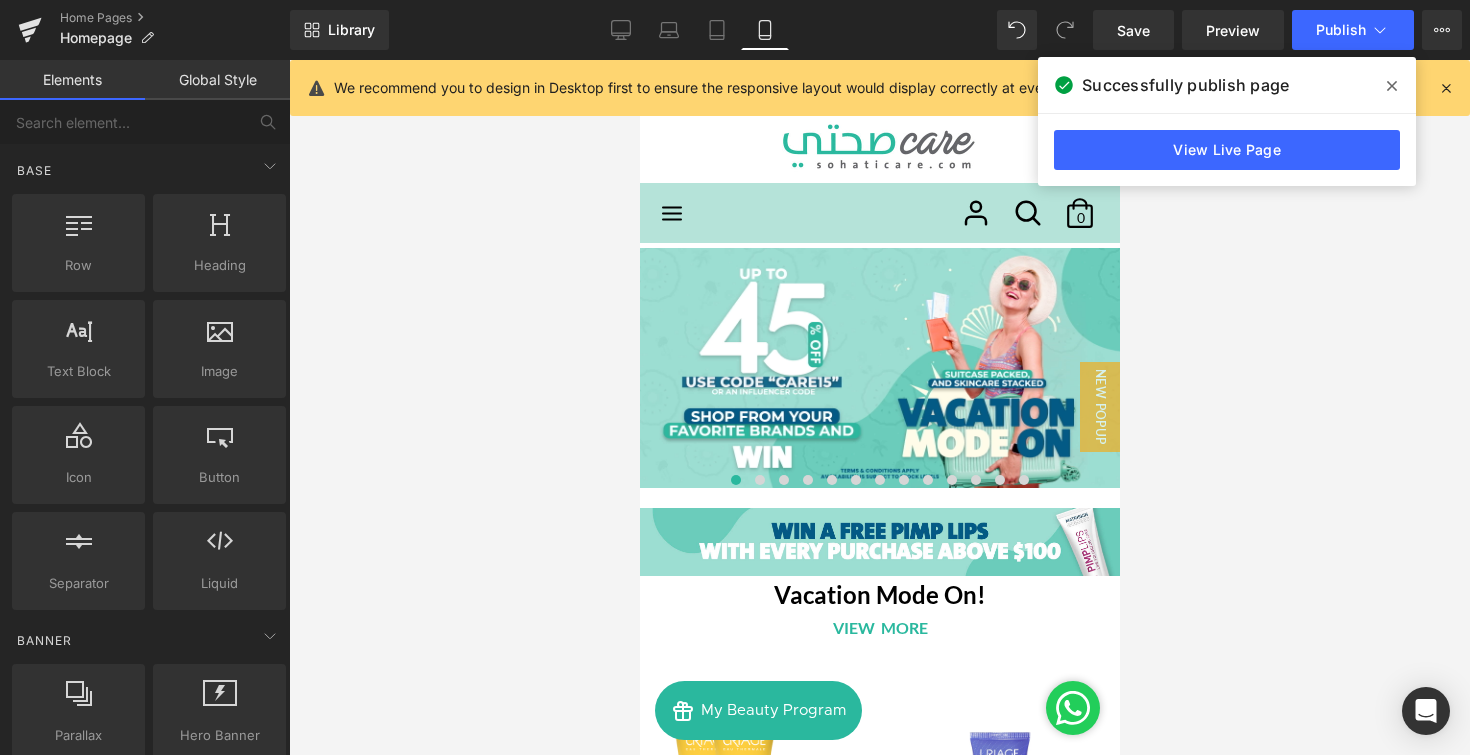 click at bounding box center (879, 407) 